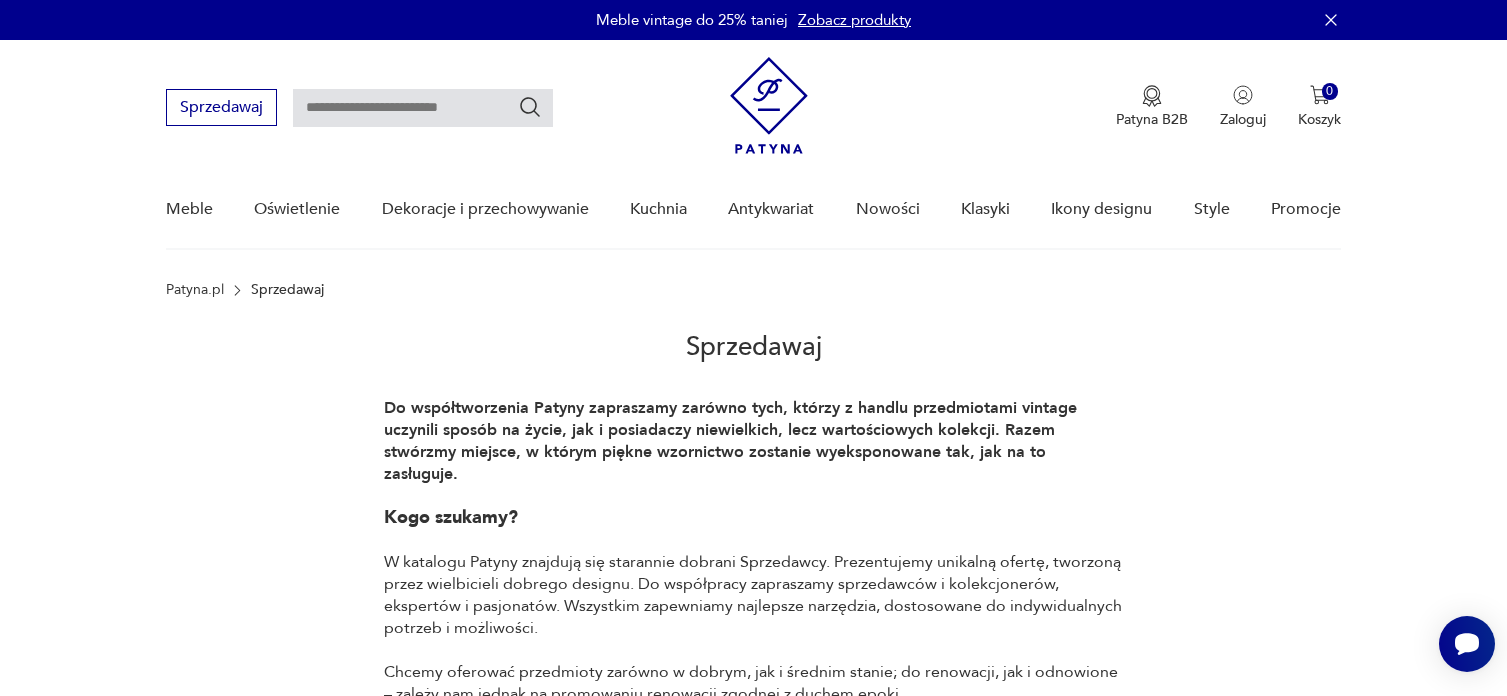 scroll, scrollTop: 0, scrollLeft: 0, axis: both 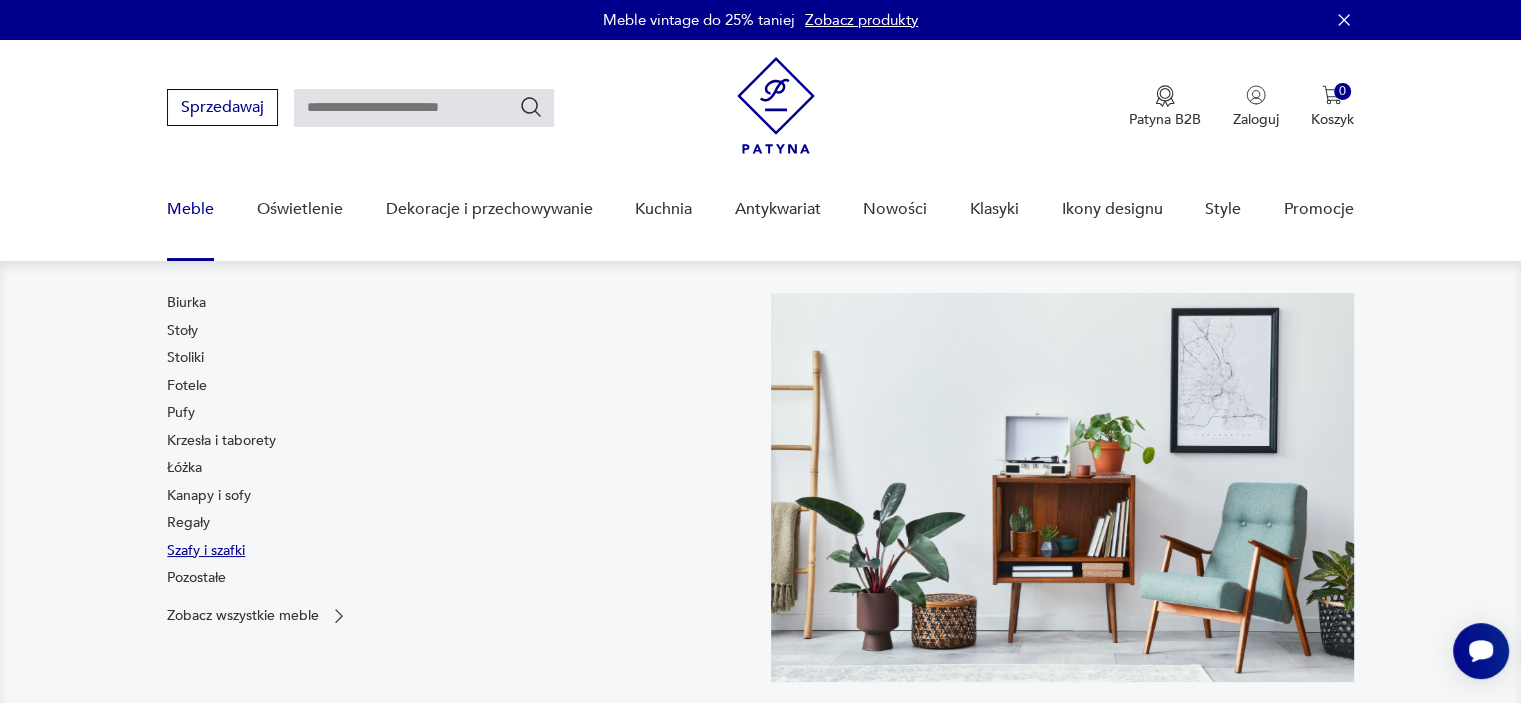 click on "Szafy i szafki" at bounding box center (206, 551) 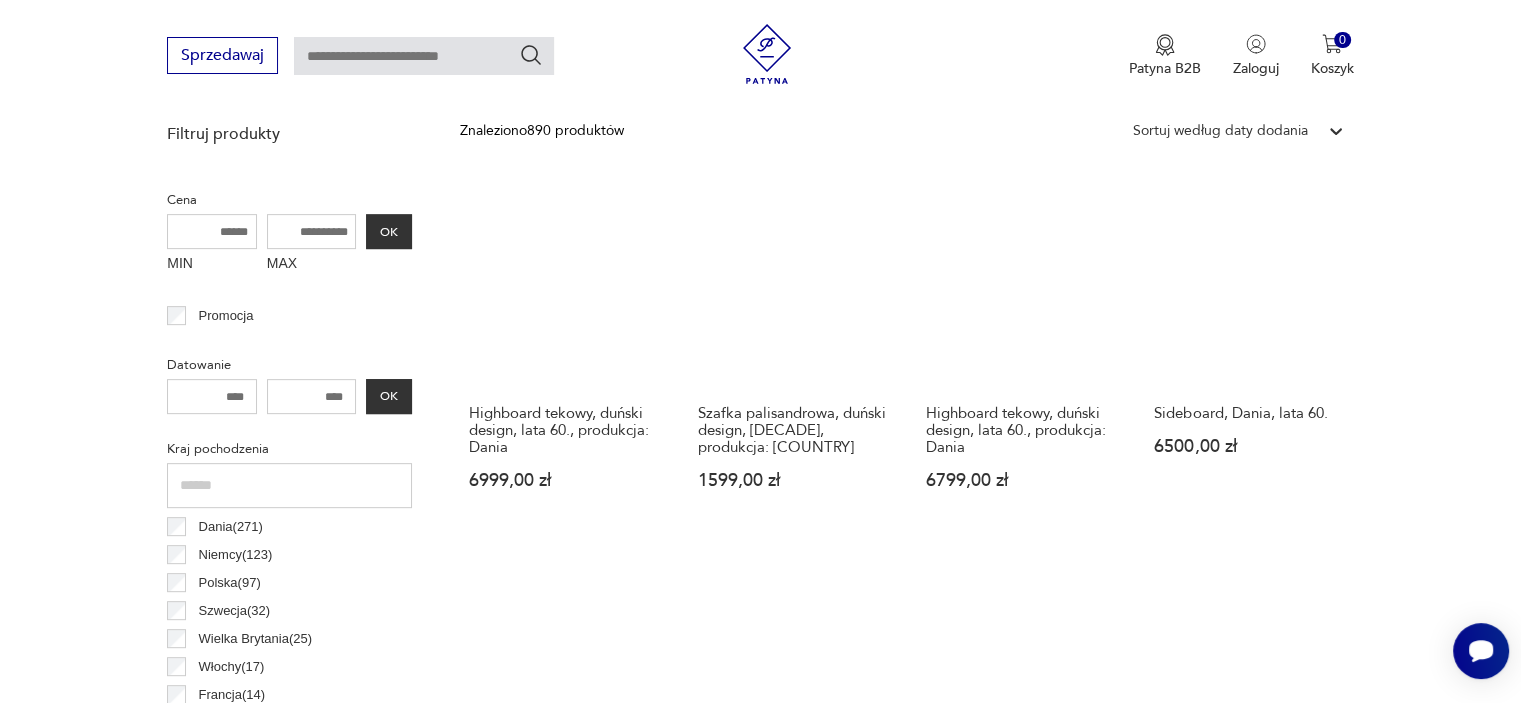 scroll, scrollTop: 729, scrollLeft: 0, axis: vertical 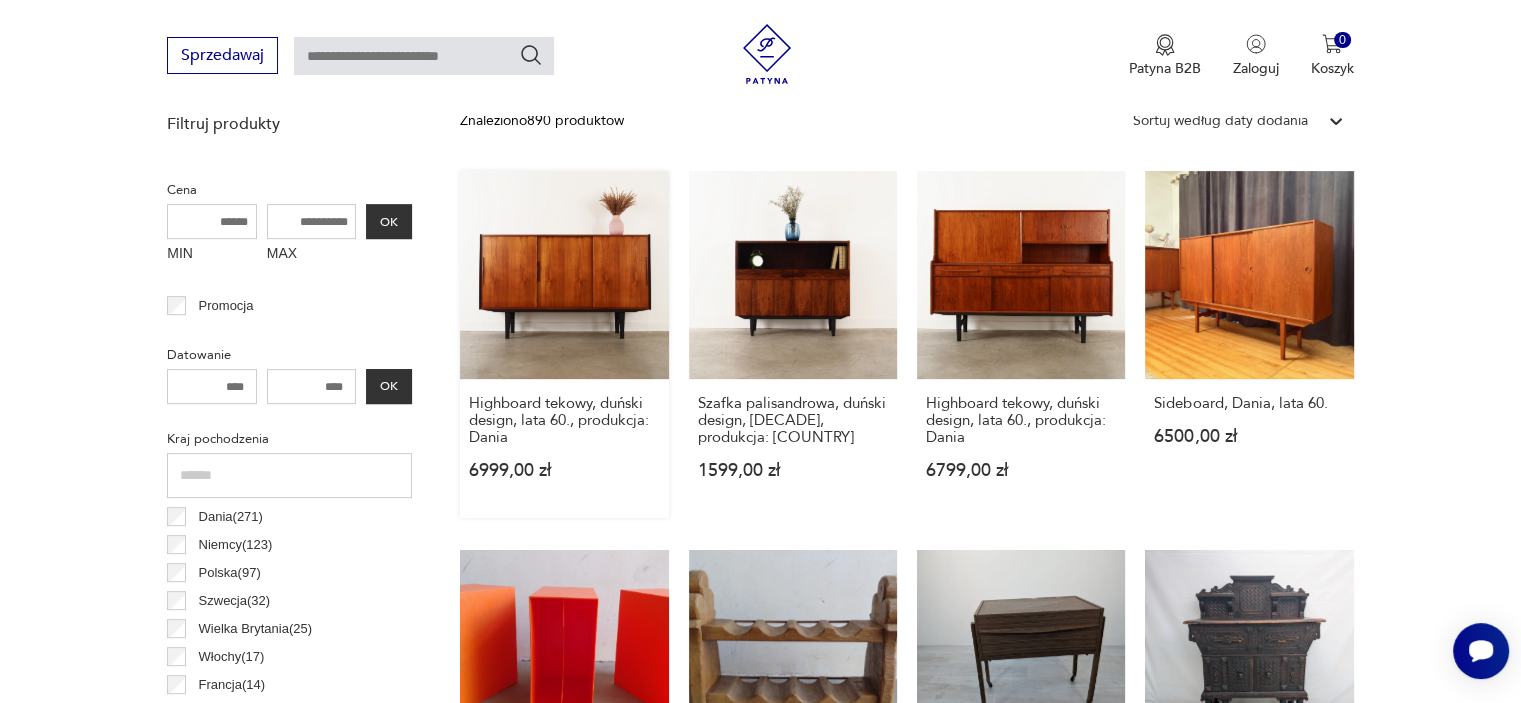 click on "Highboard tekowy, duński design, lata 60., produkcja: Dania 6999,00 zł" at bounding box center (564, 344) 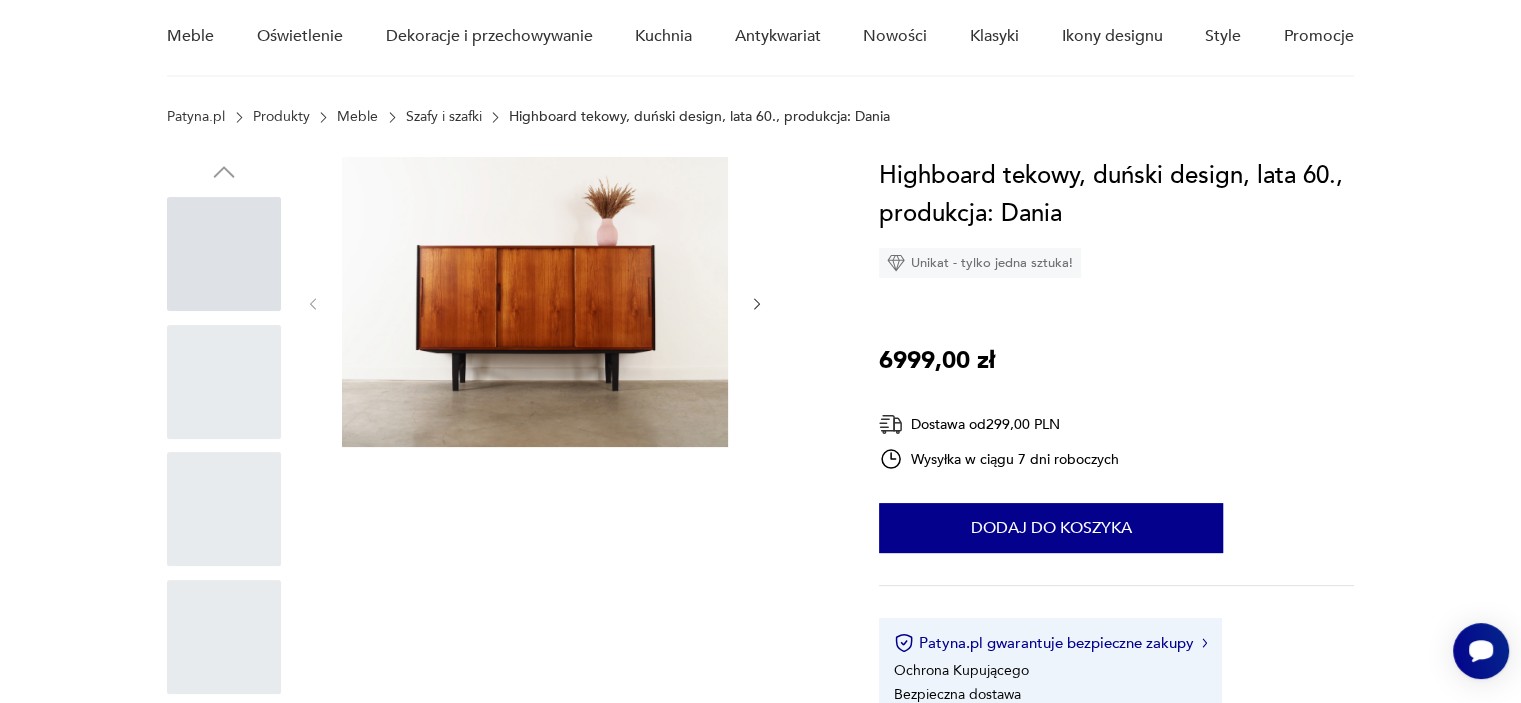 scroll, scrollTop: 0, scrollLeft: 0, axis: both 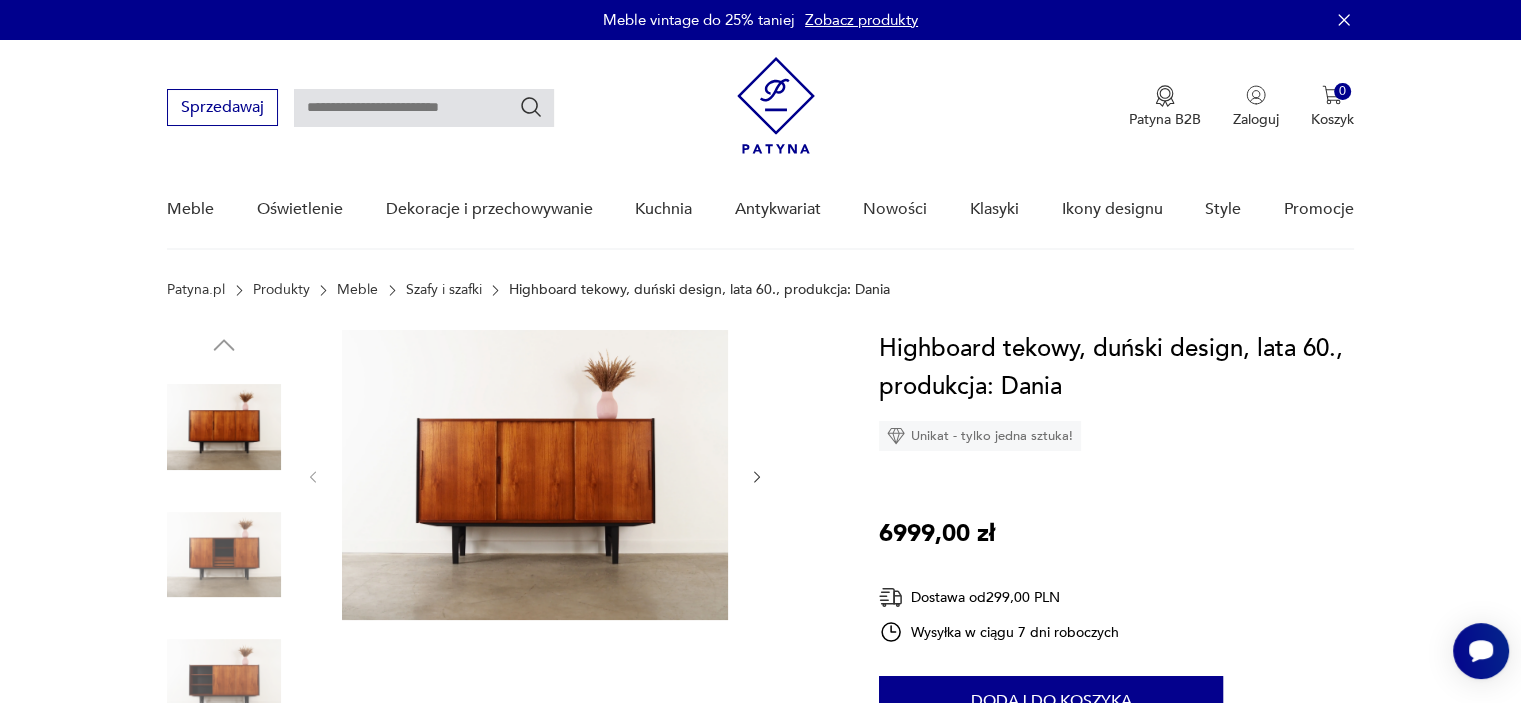click 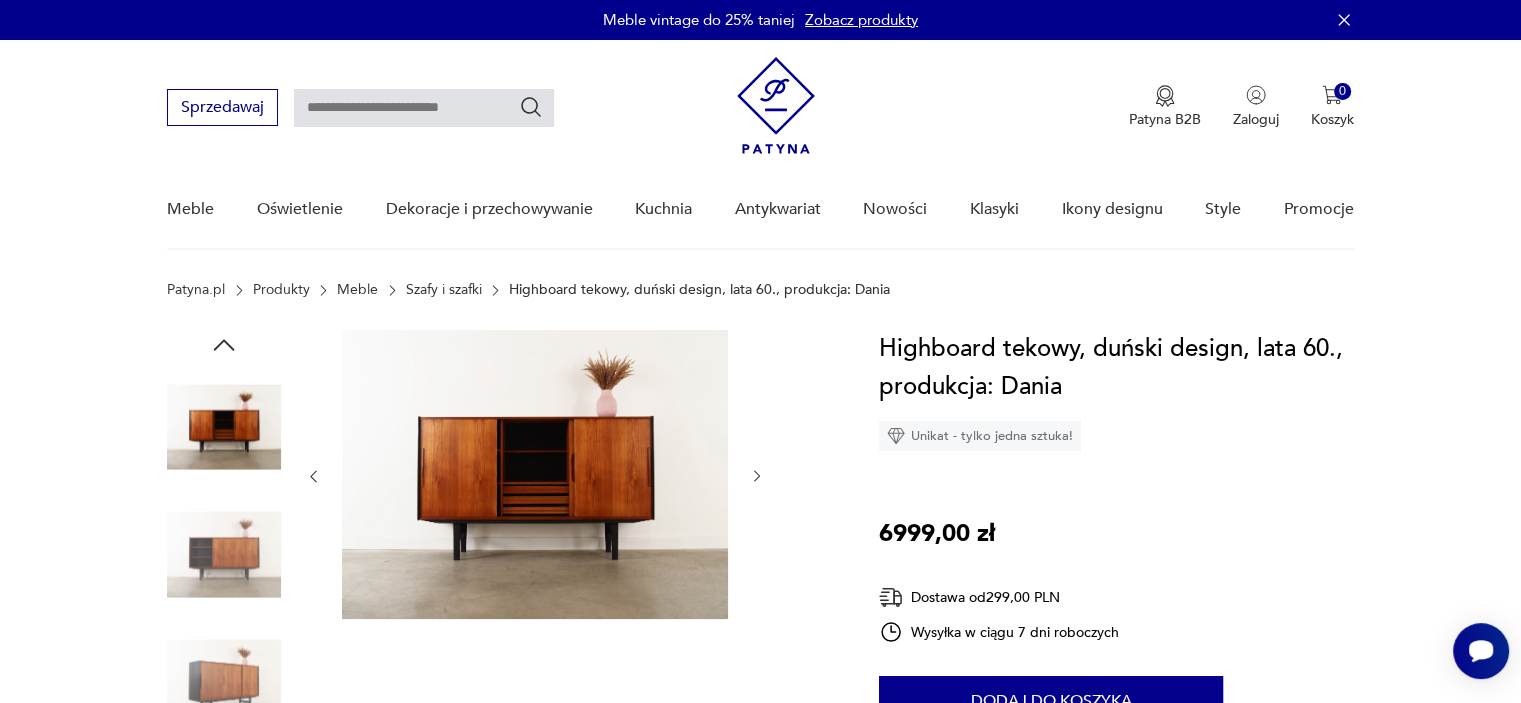 click 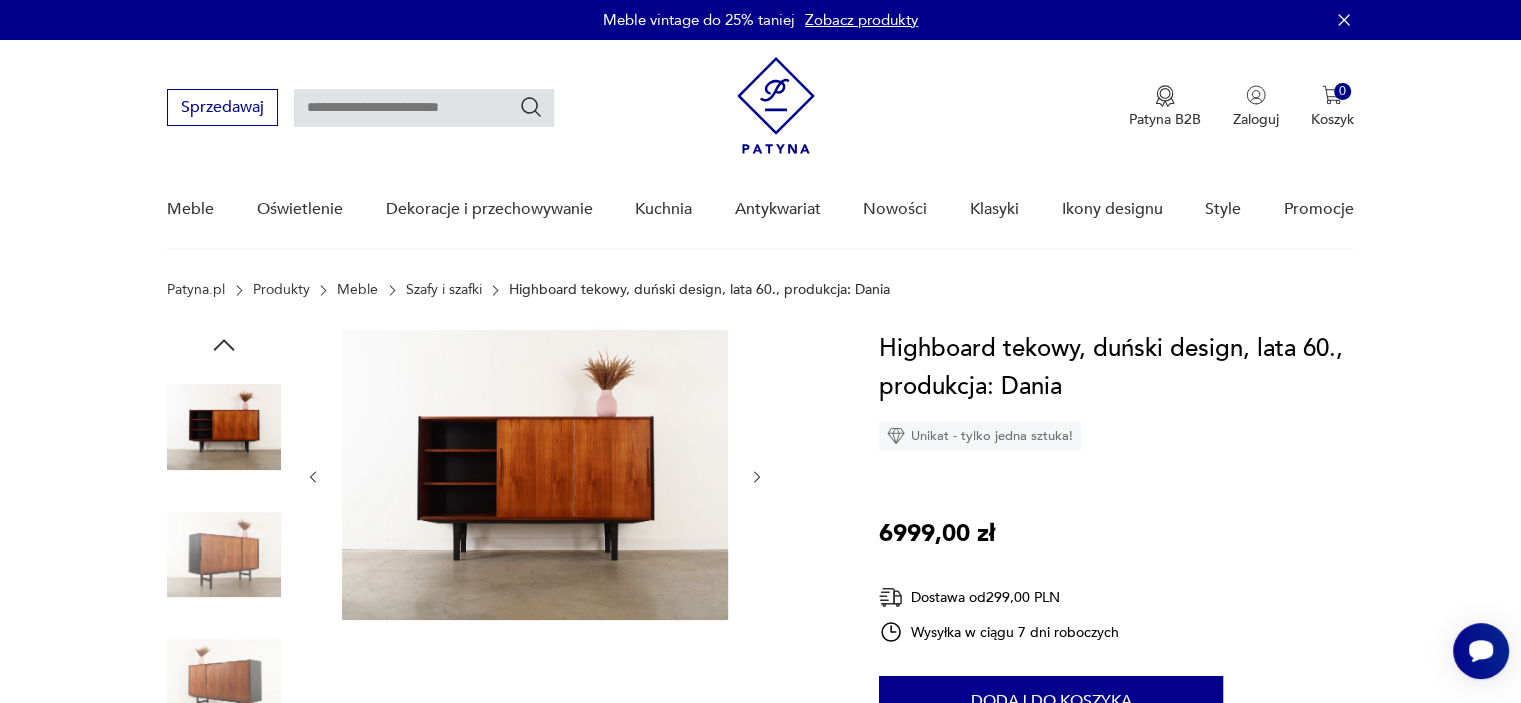 click 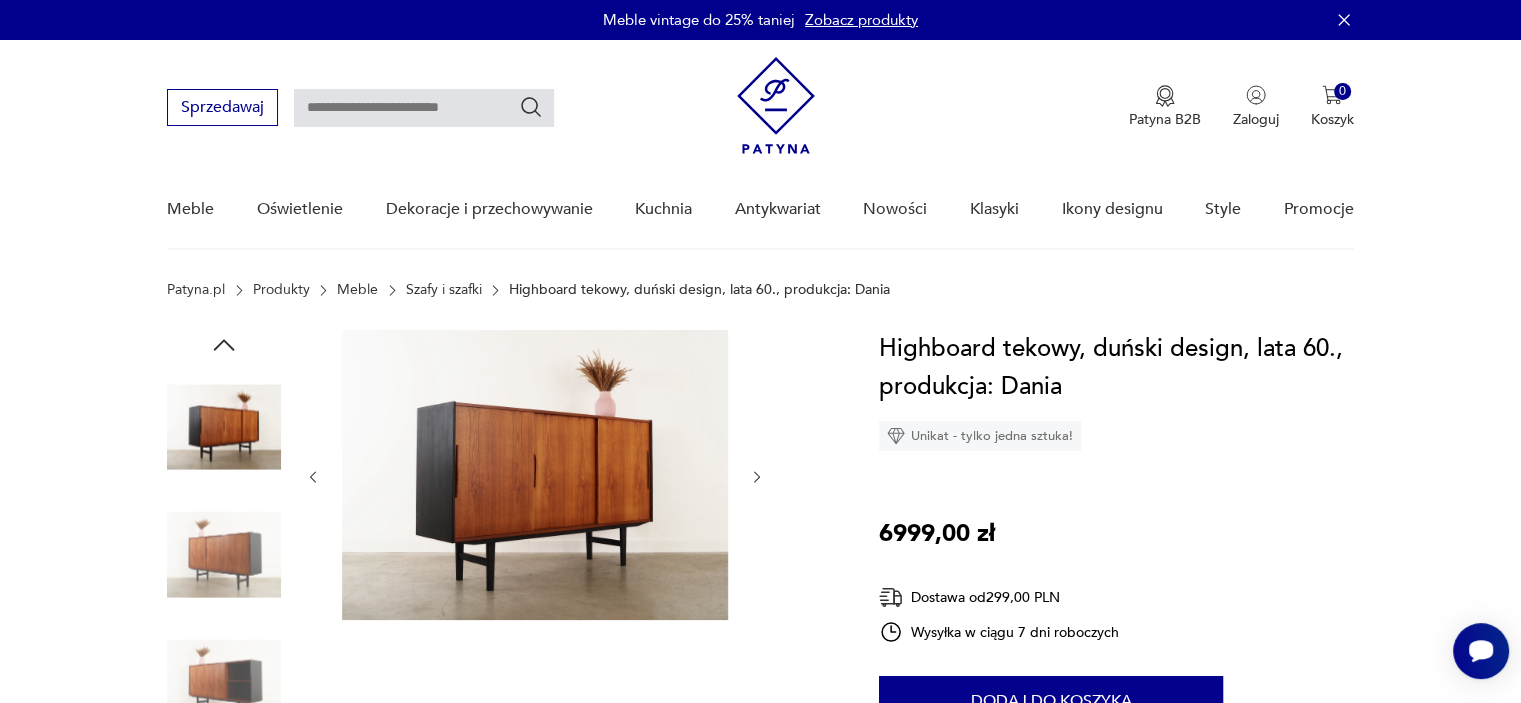 click 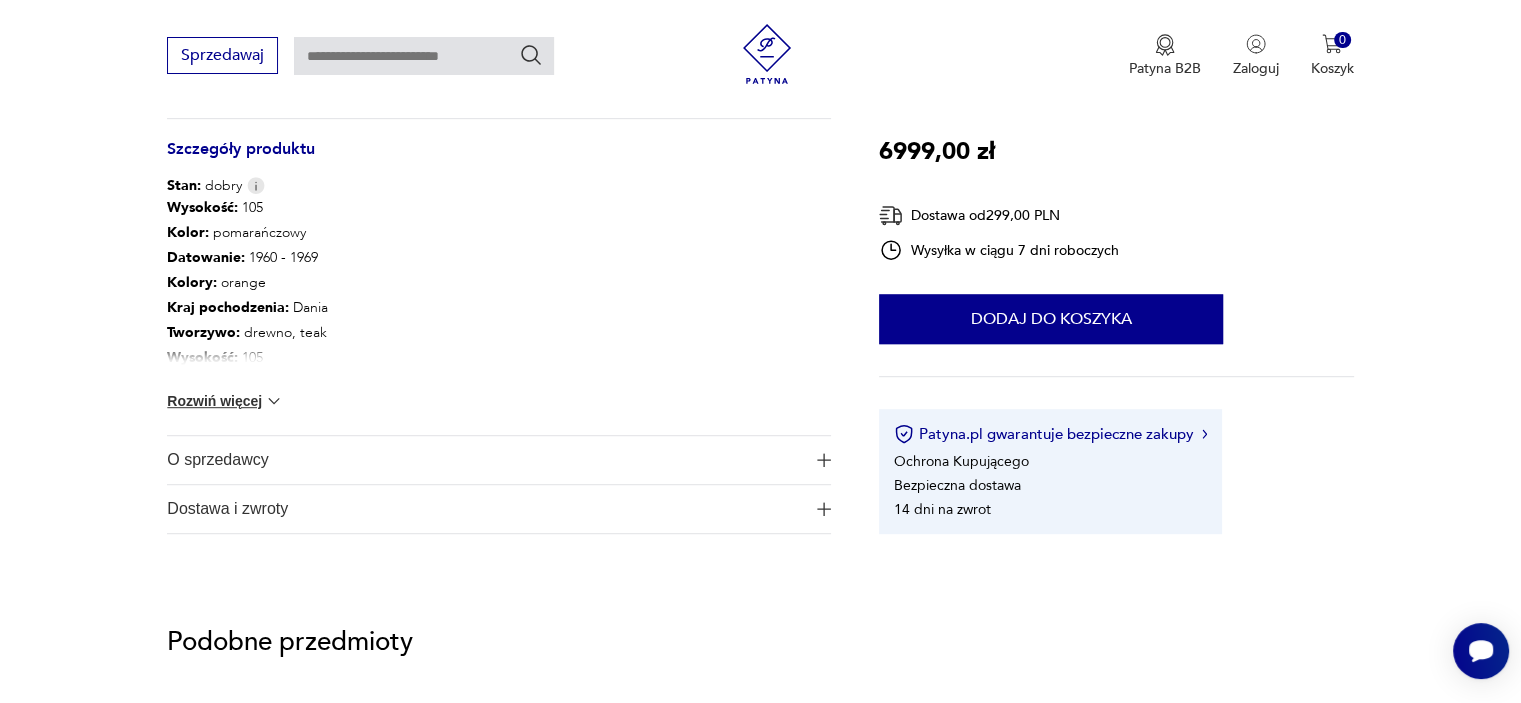 scroll, scrollTop: 1100, scrollLeft: 0, axis: vertical 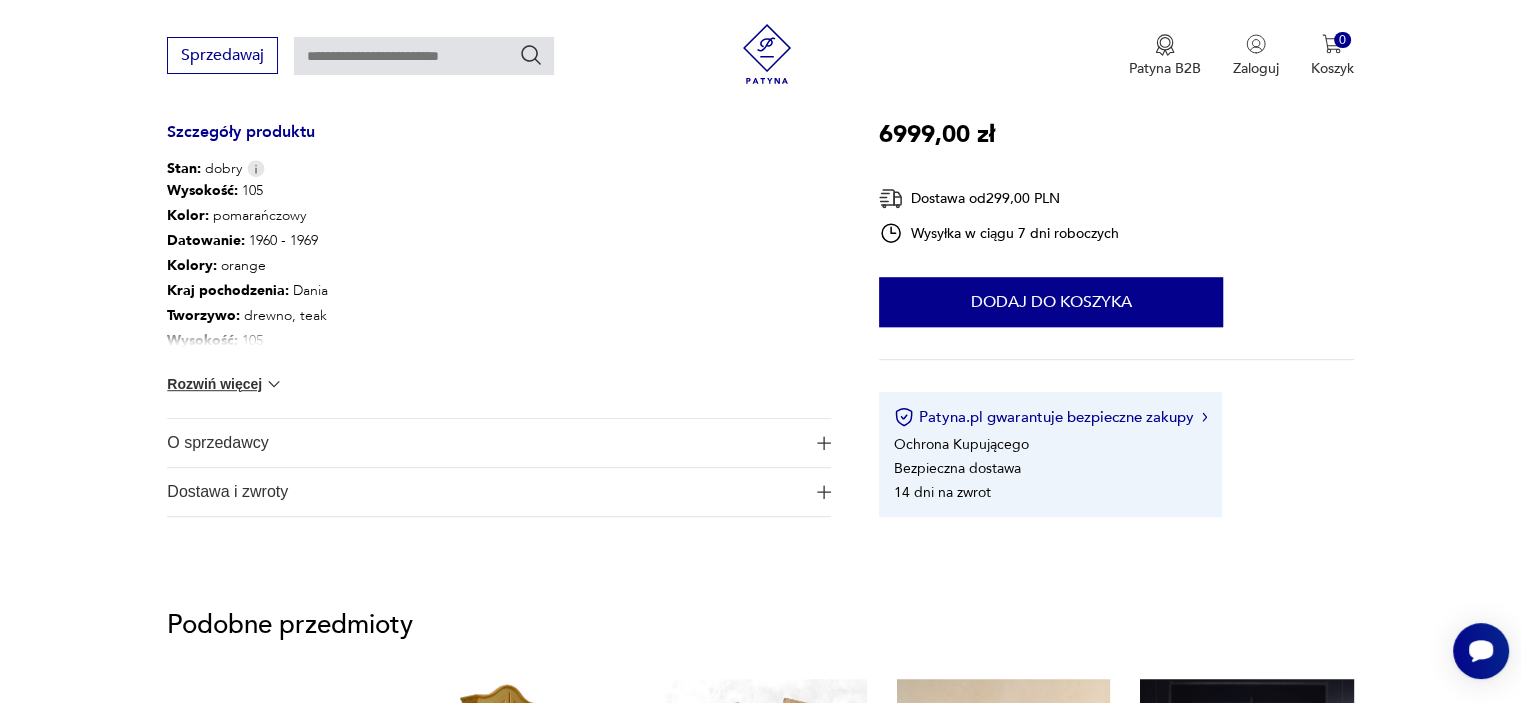 click on "O sprzedawcy" at bounding box center [485, 443] 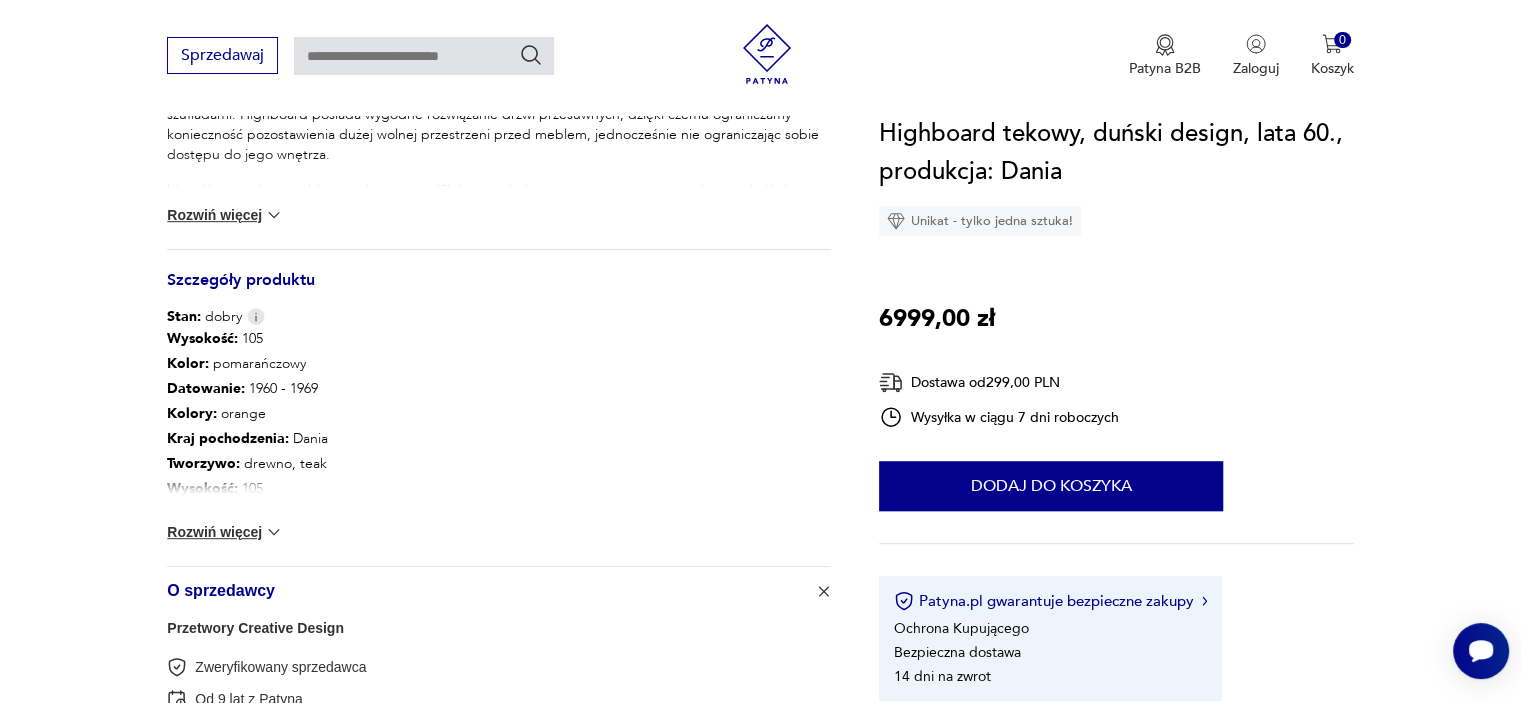 scroll, scrollTop: 500, scrollLeft: 0, axis: vertical 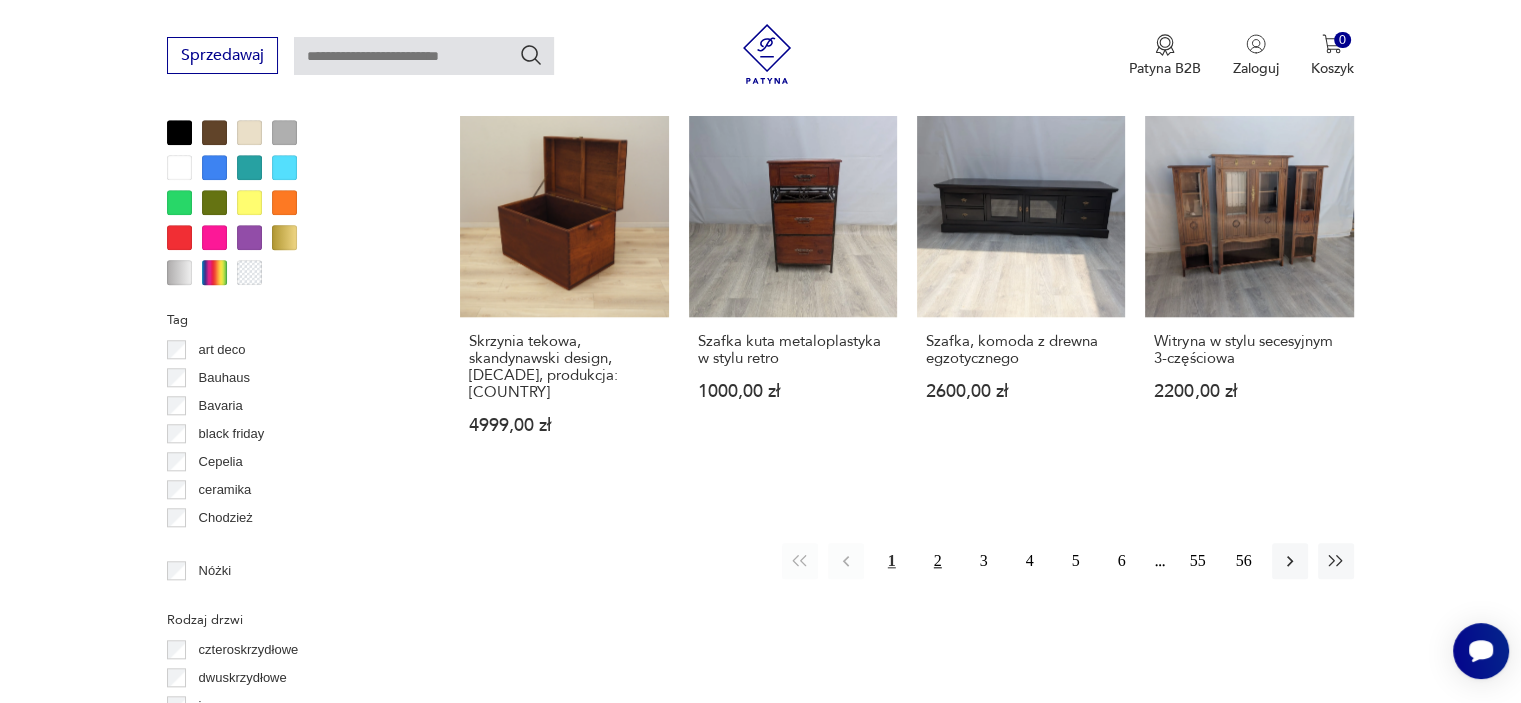click on "2" at bounding box center (938, 561) 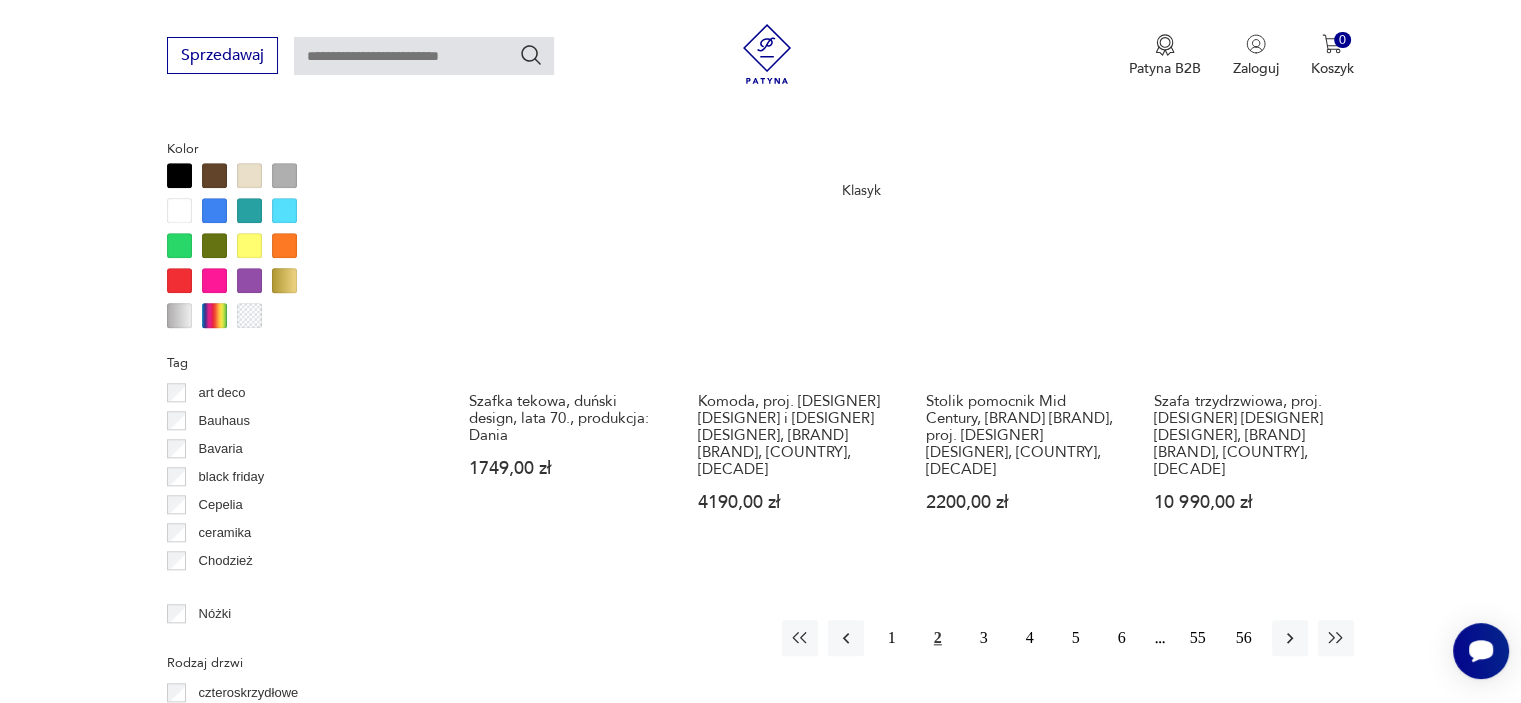 scroll, scrollTop: 1830, scrollLeft: 0, axis: vertical 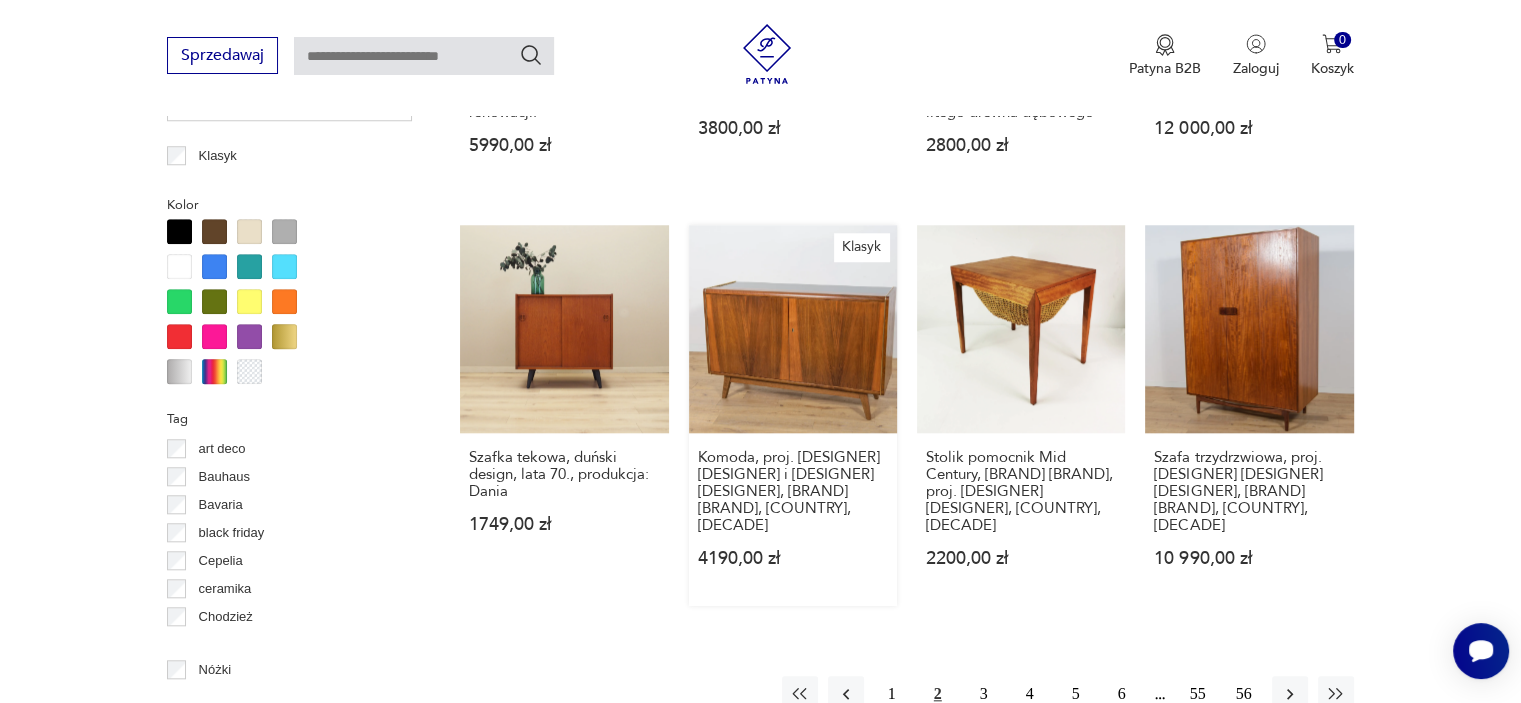 click on "Klasyk Komoda, proj. [DESIGNER] [DESIGNER] i [DESIGNER] [DESIGNER], [BRAND] [BRAND], [COUNTRY], [DECADE]" at bounding box center [793, 415] 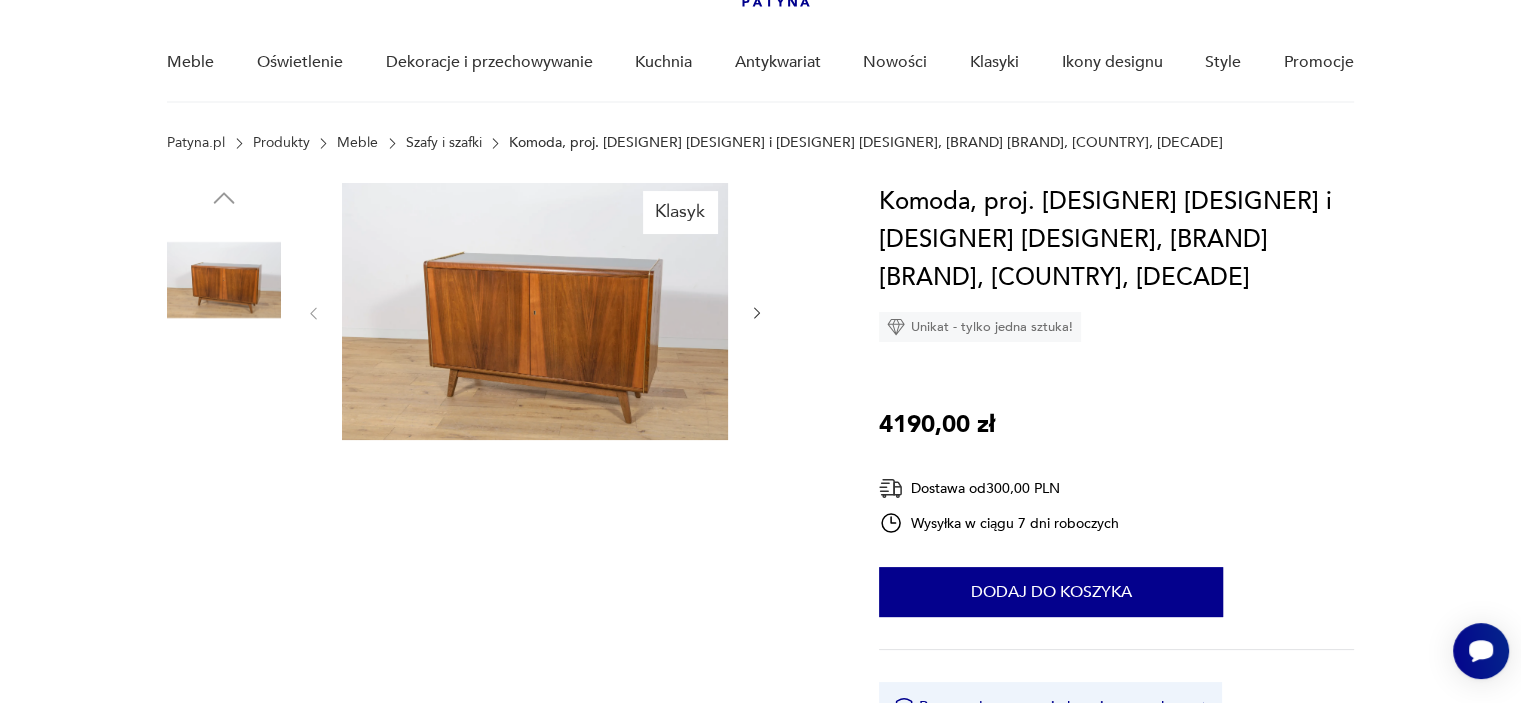 scroll, scrollTop: 100, scrollLeft: 0, axis: vertical 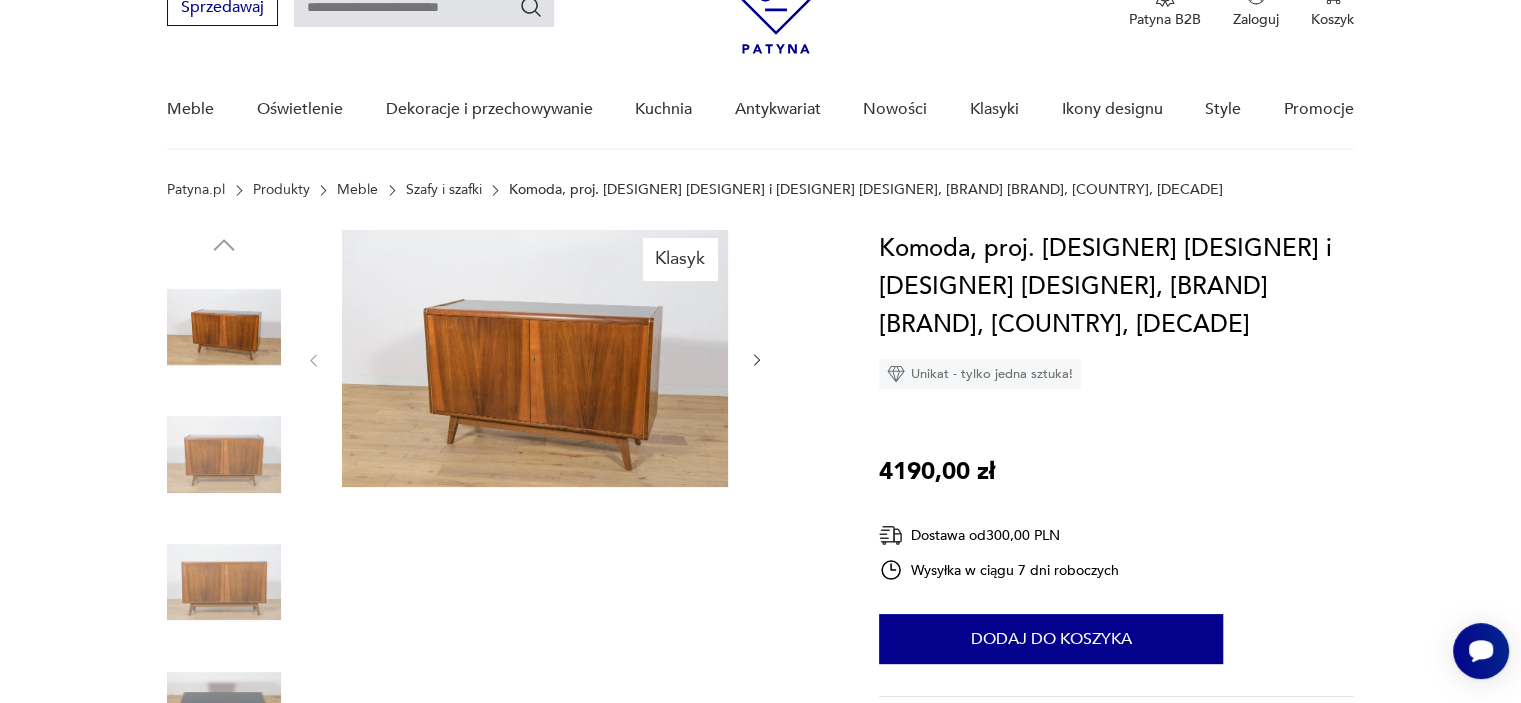 click 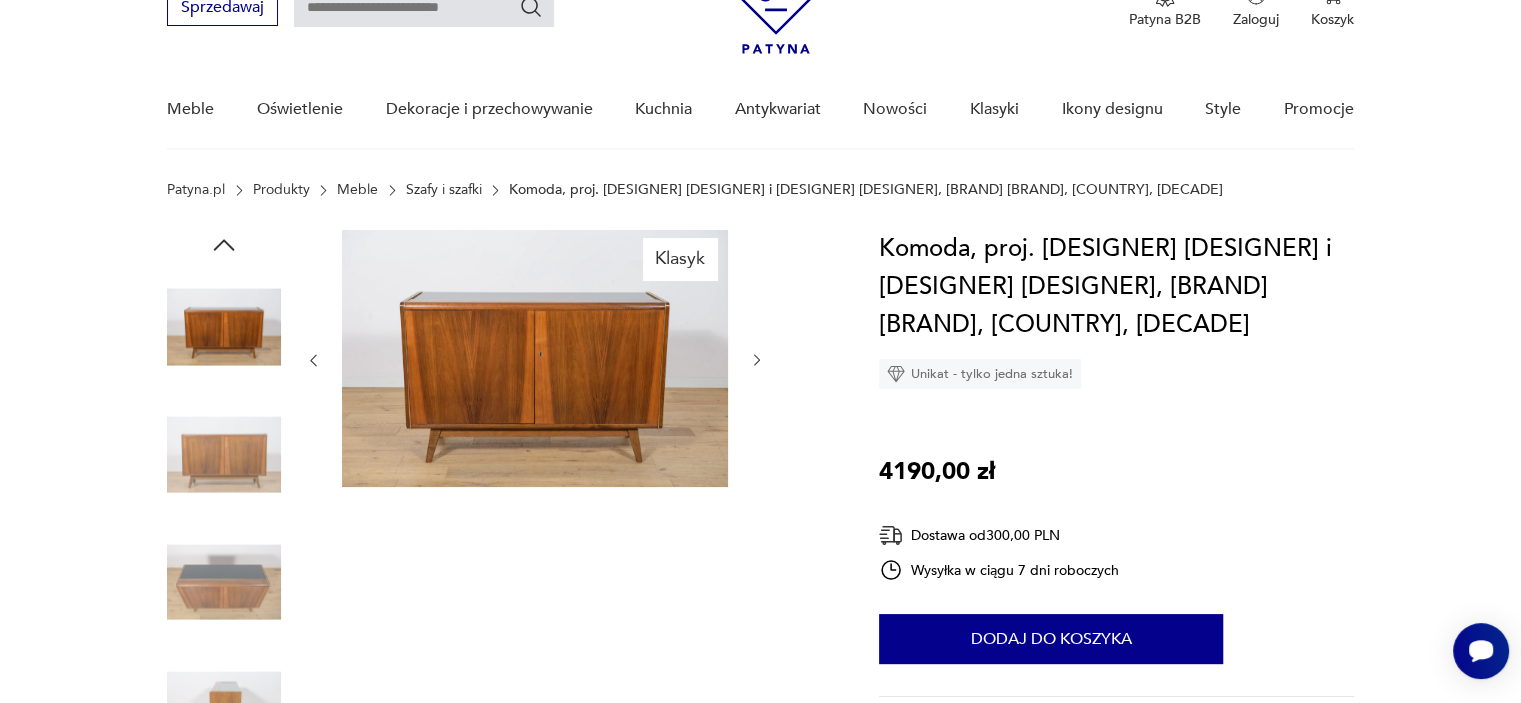 click 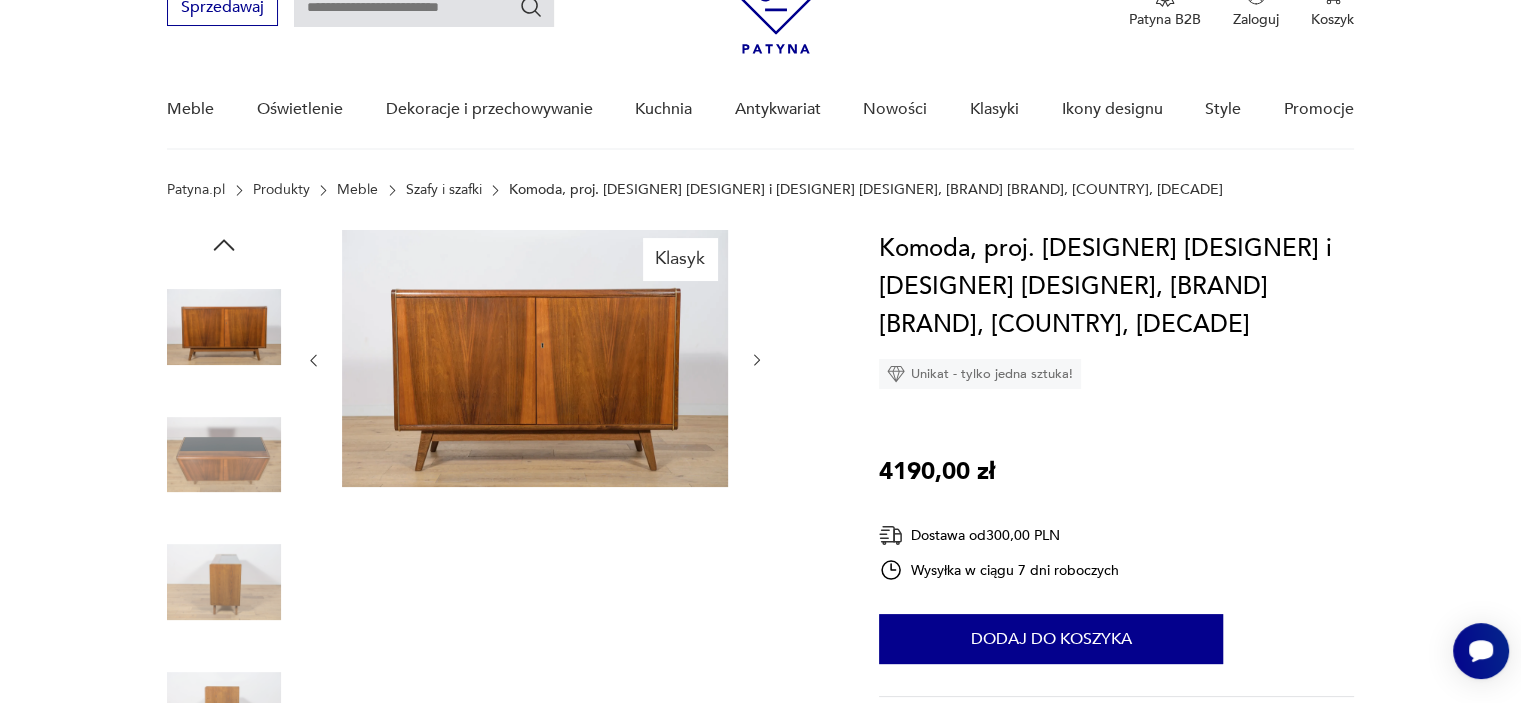 click 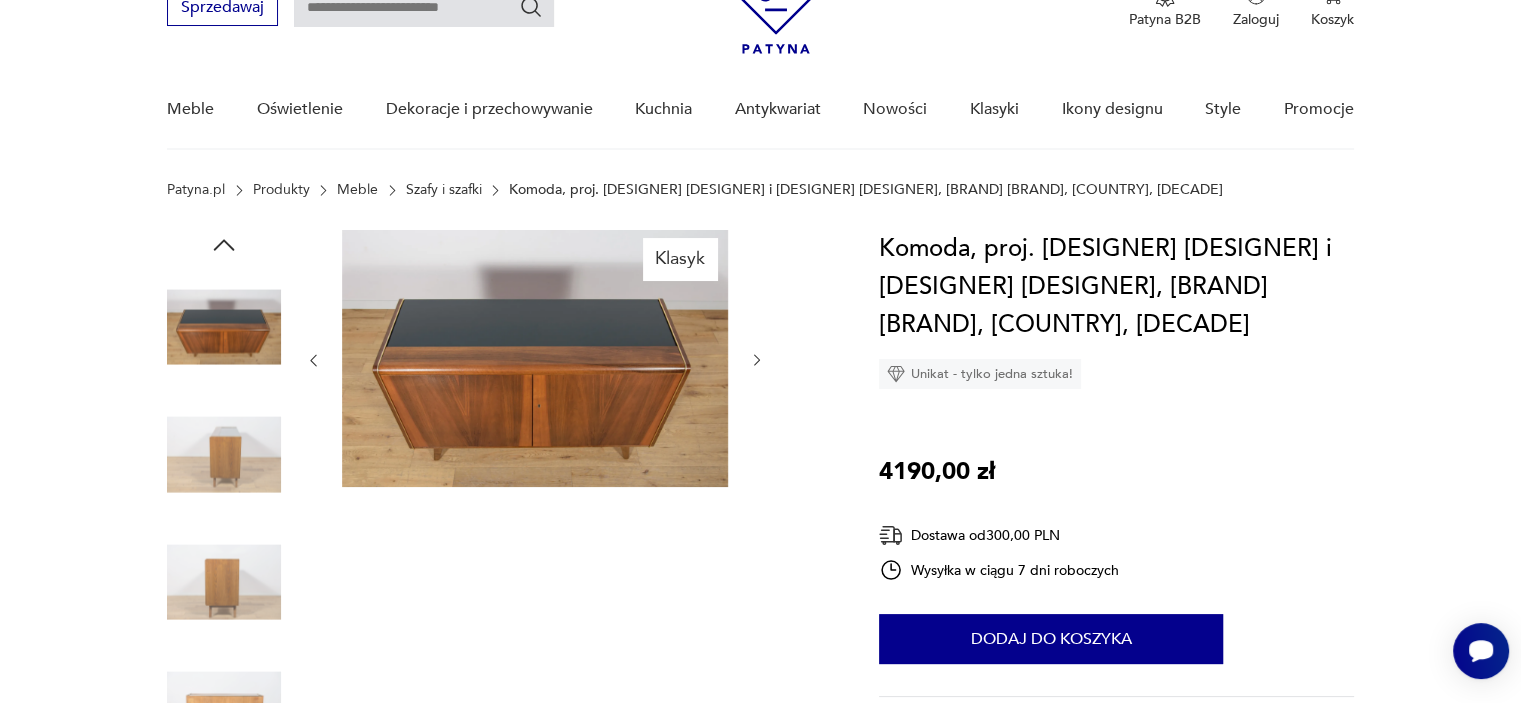 click 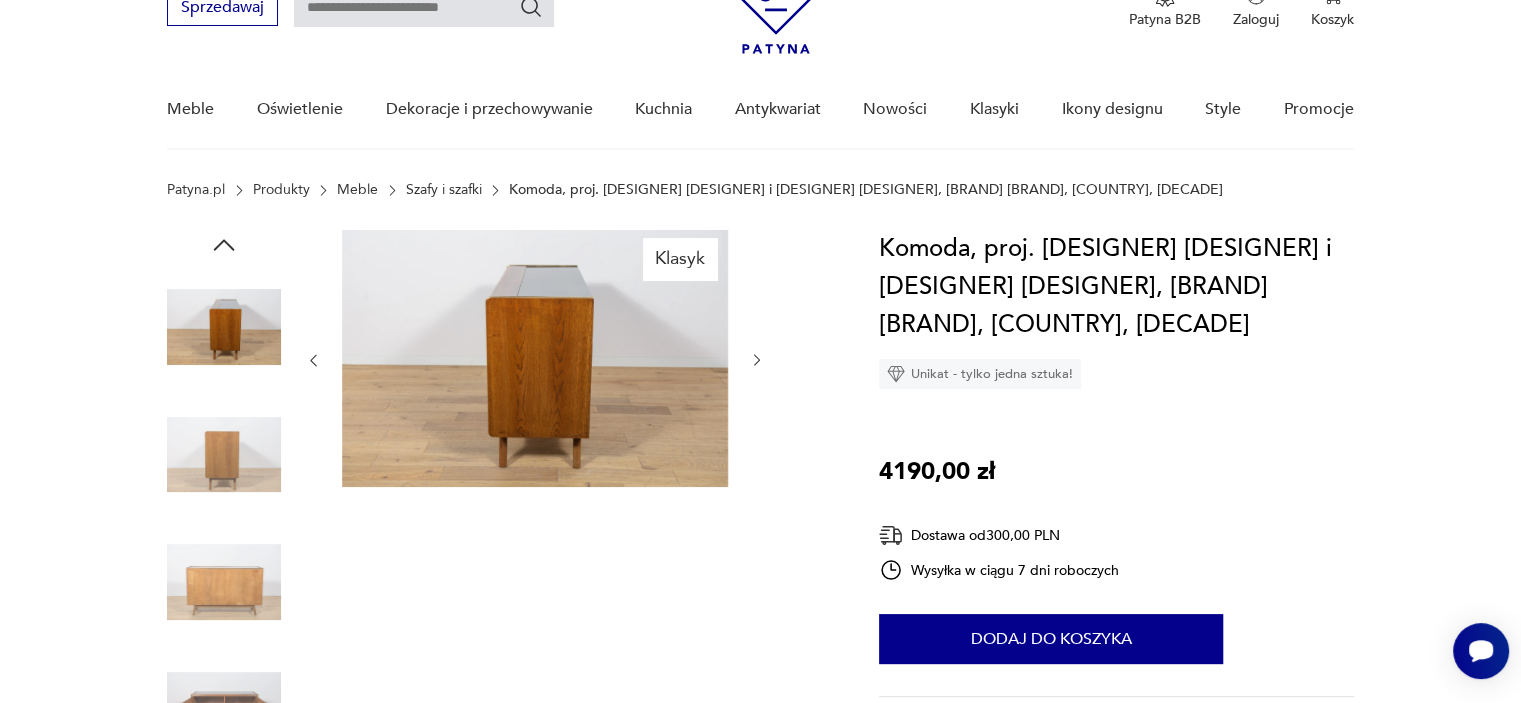 click 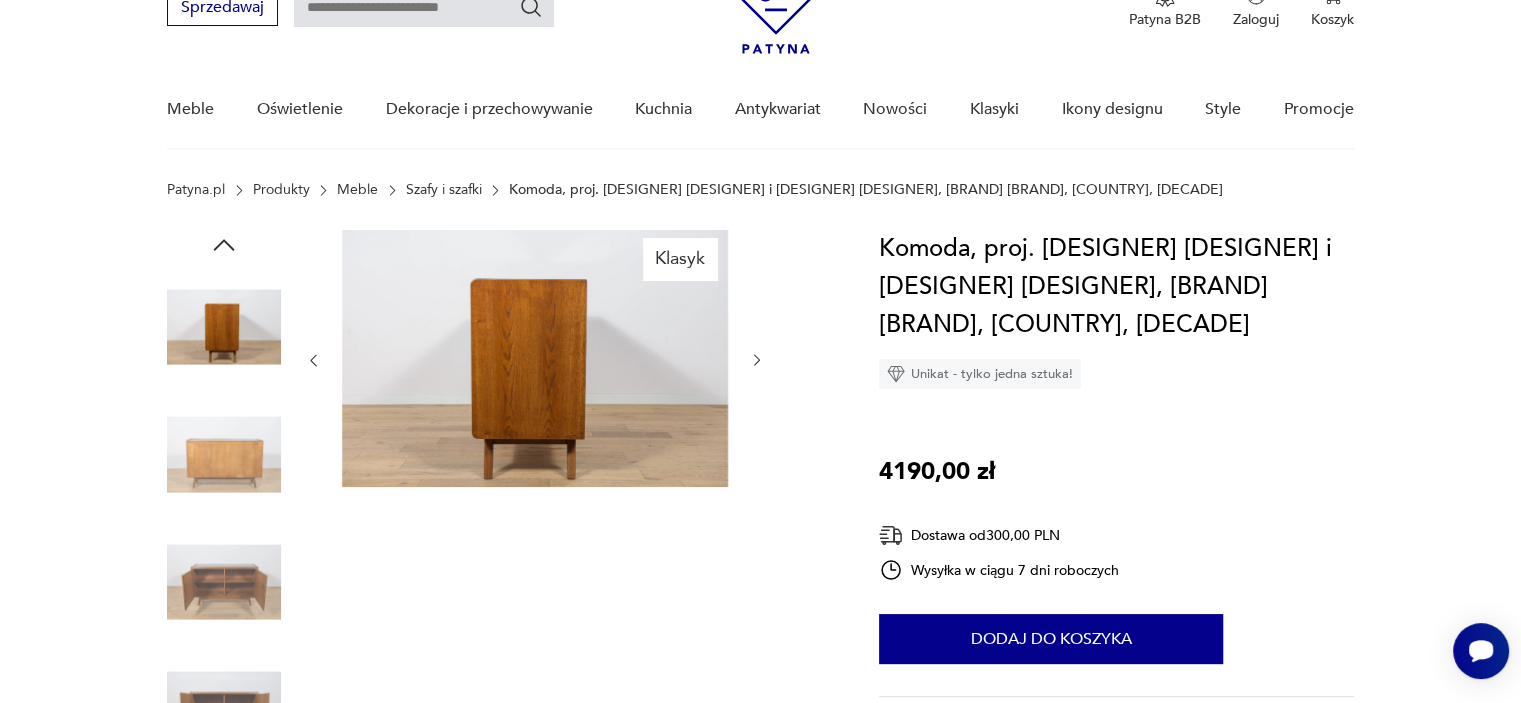 click 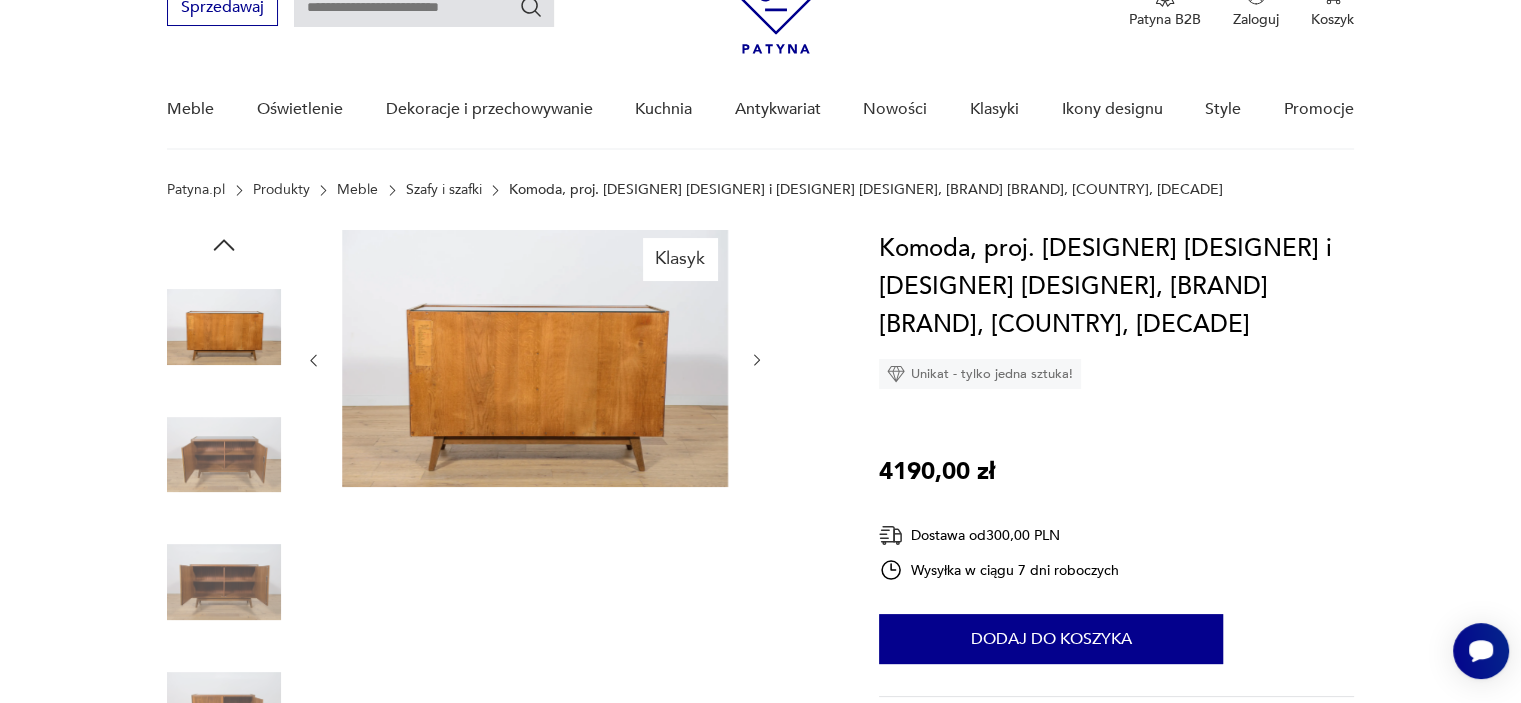 click 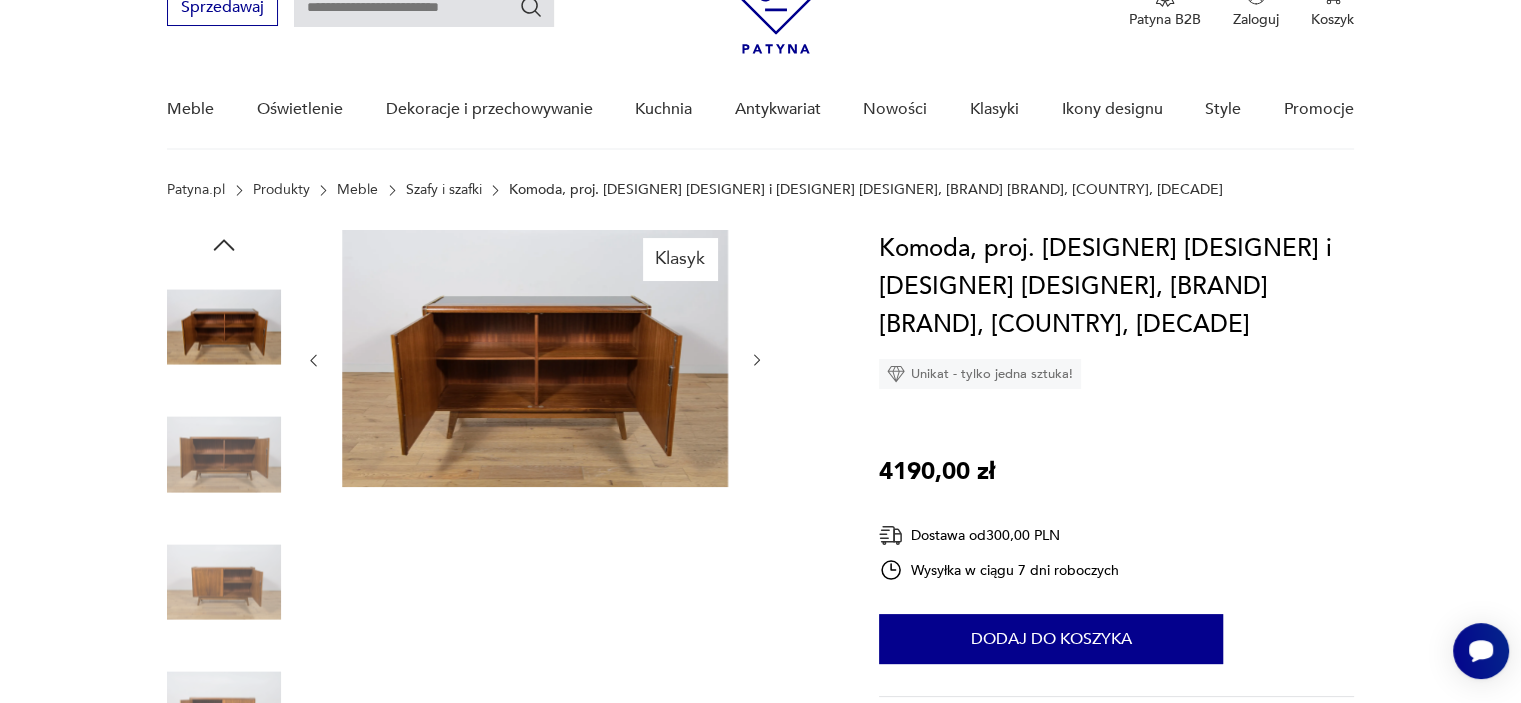 click 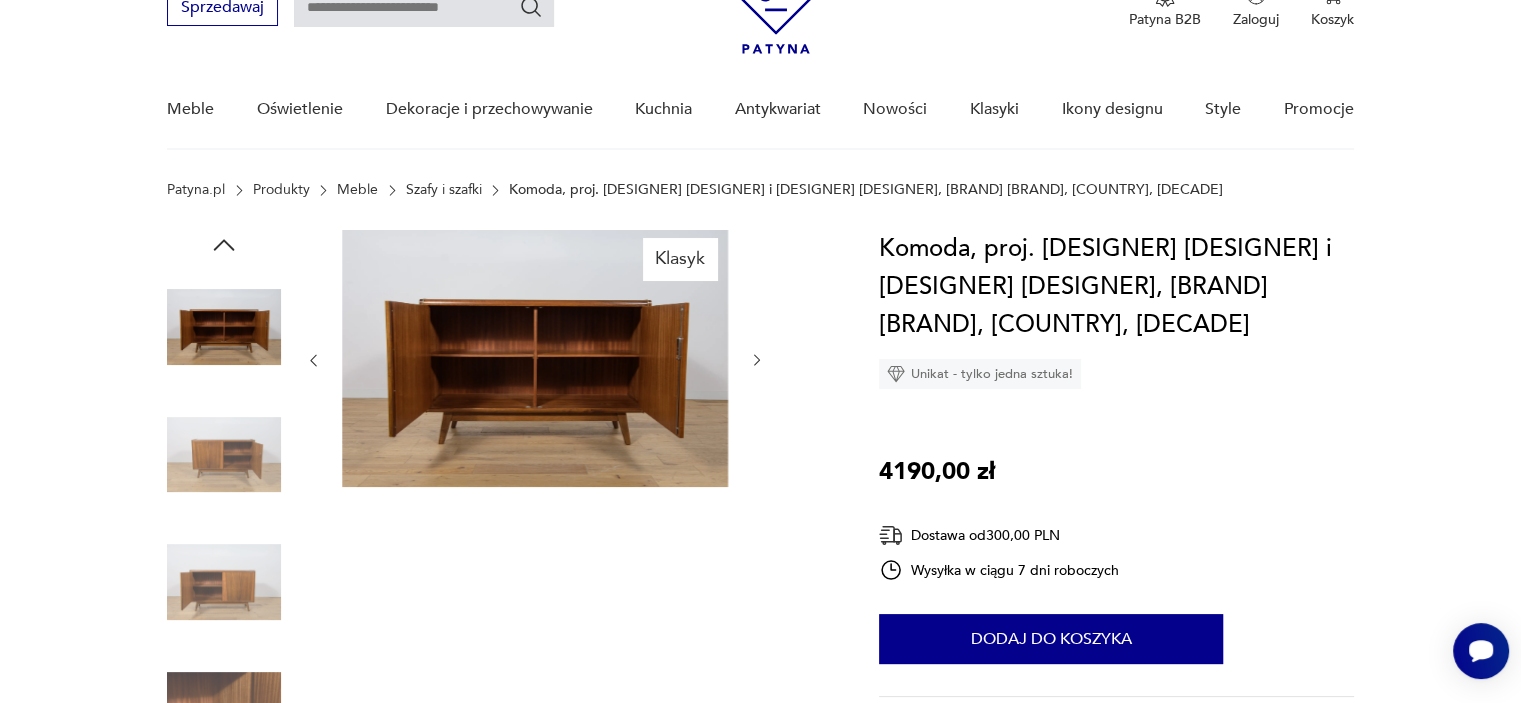 click 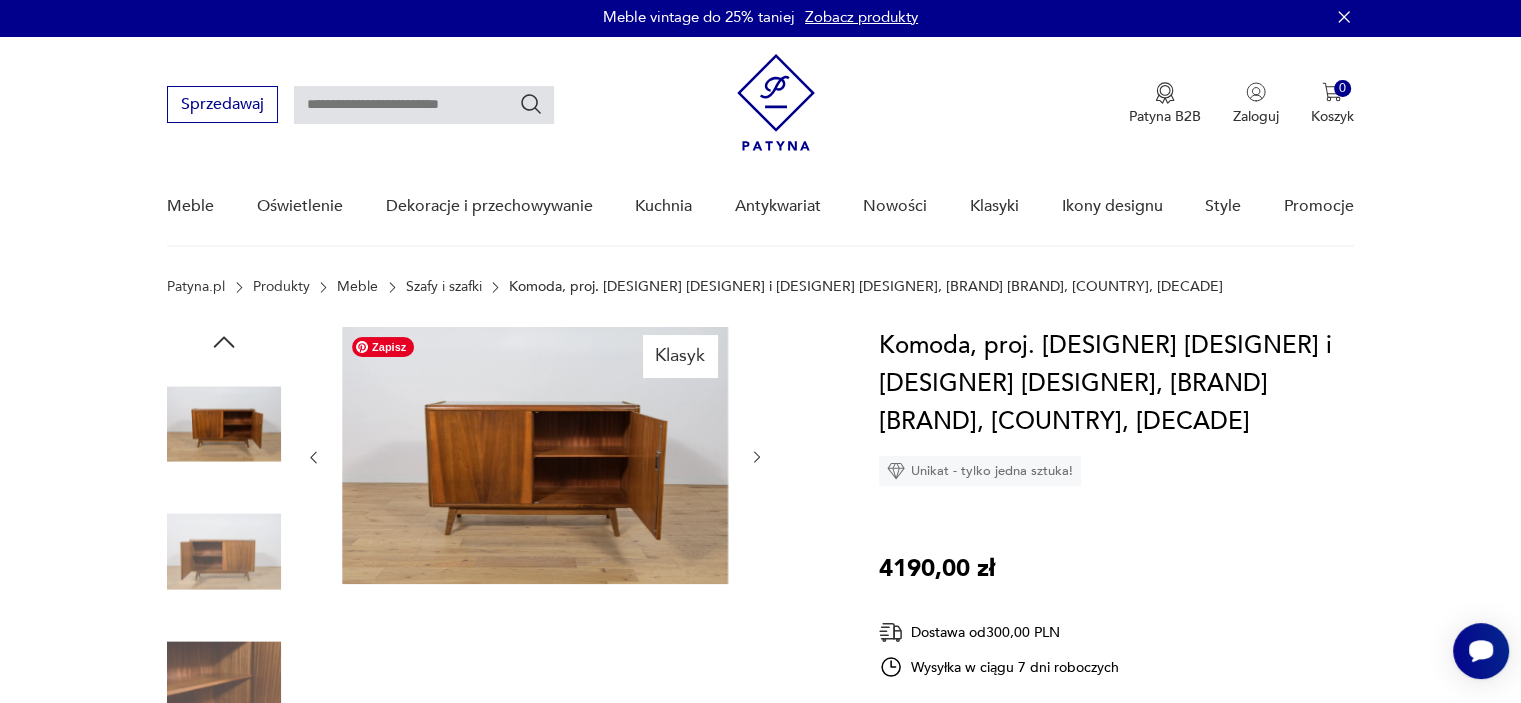 scroll, scrollTop: 0, scrollLeft: 0, axis: both 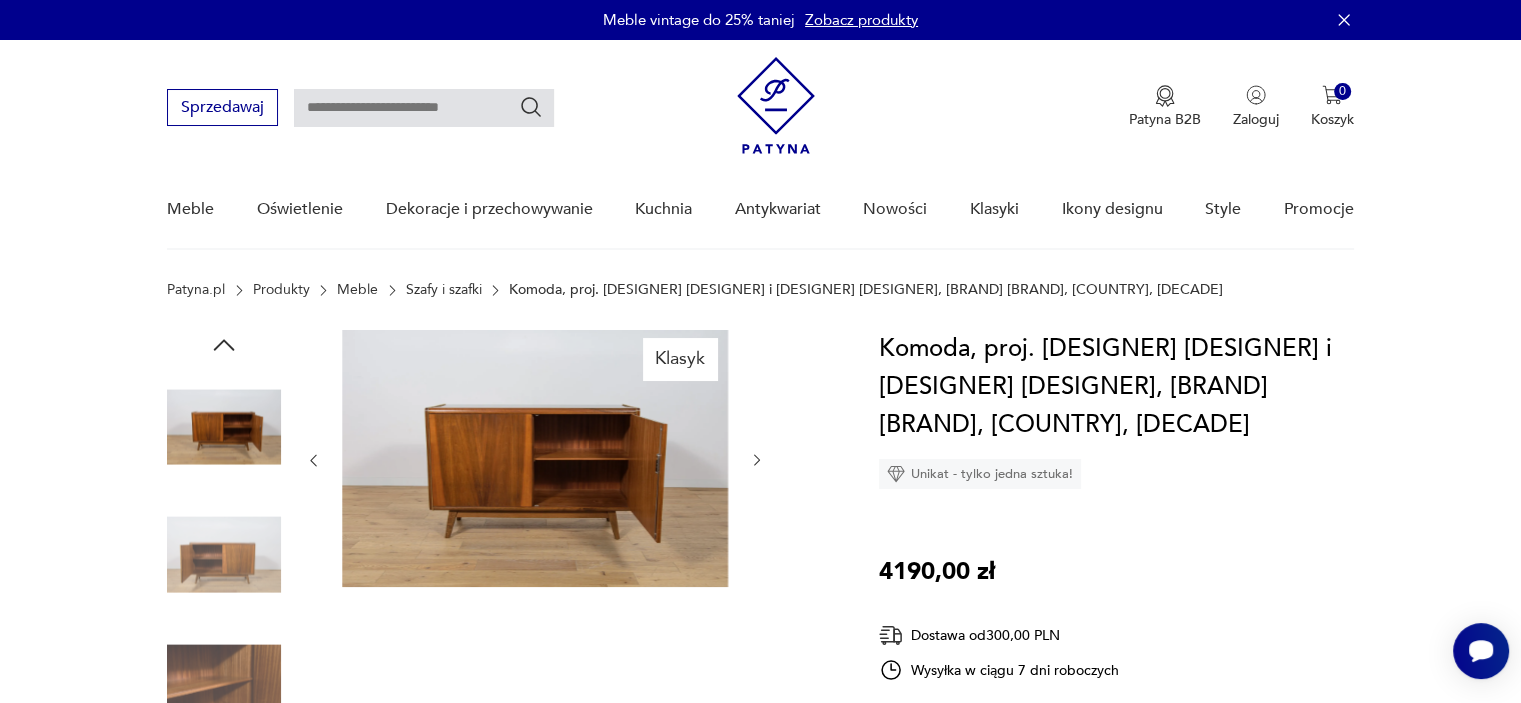 click 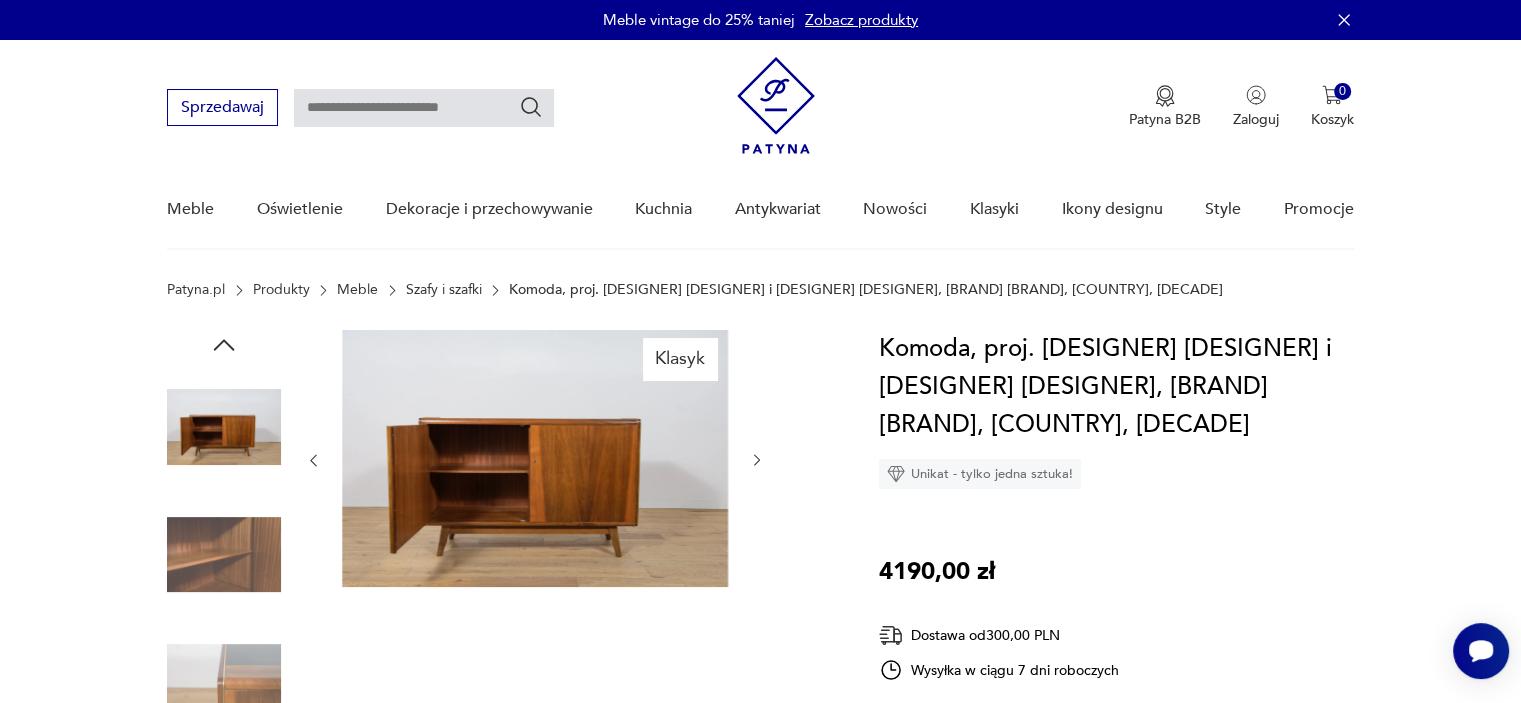 click 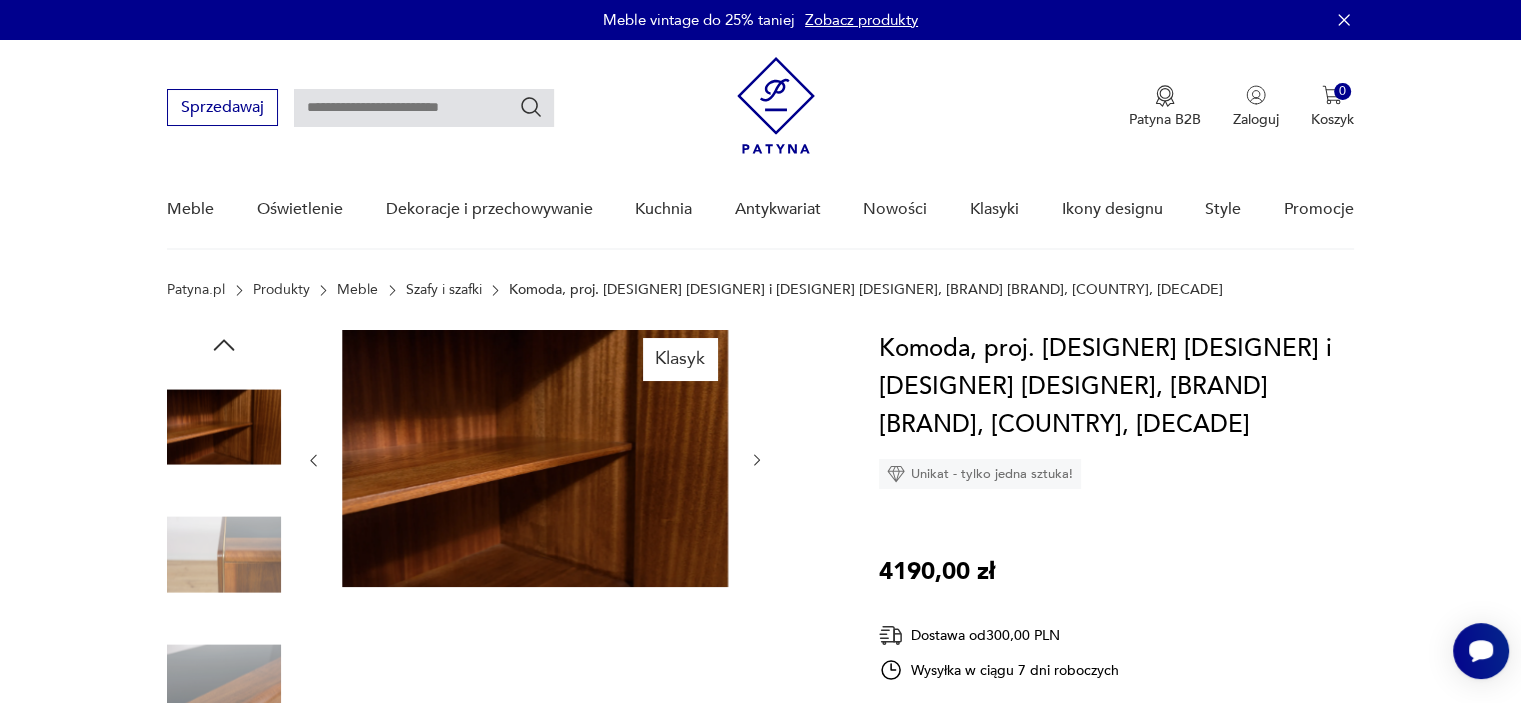 click 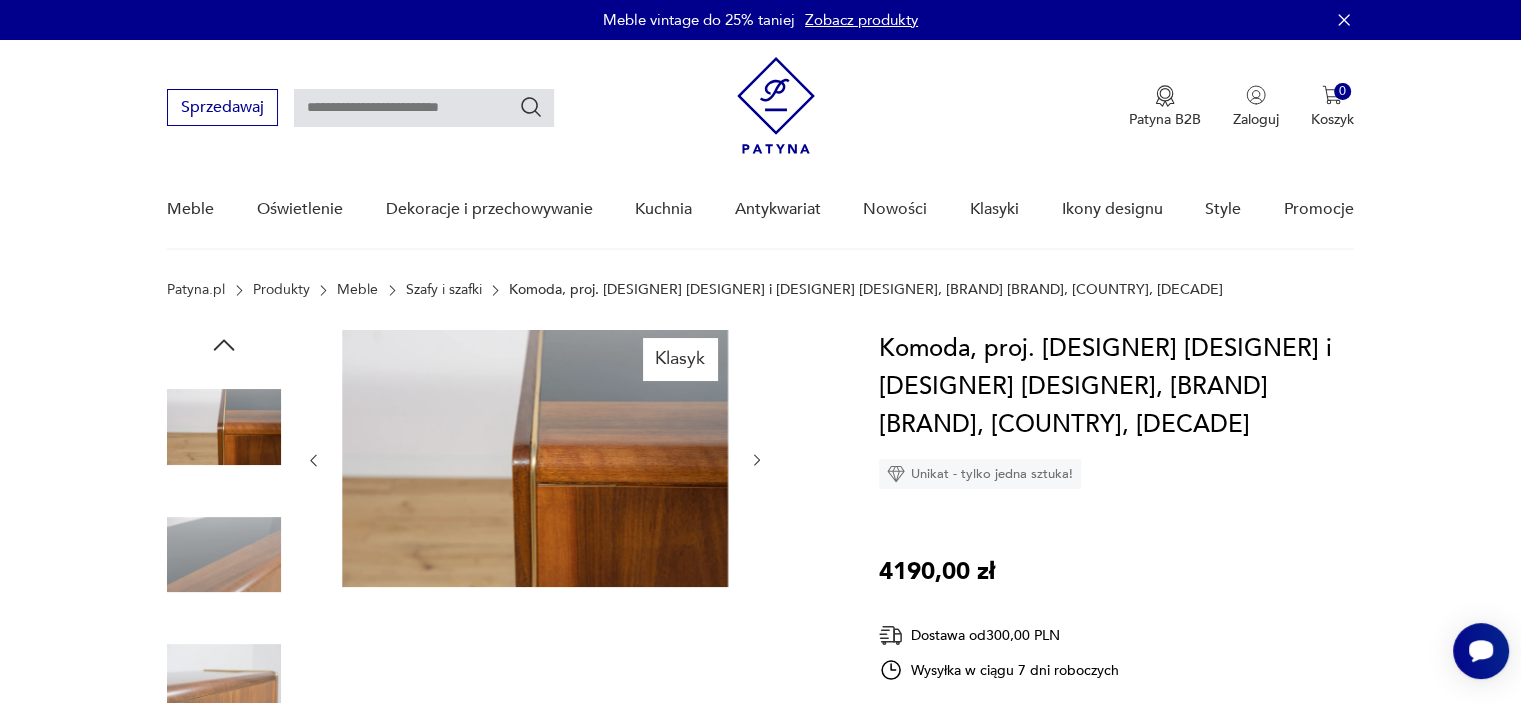 click 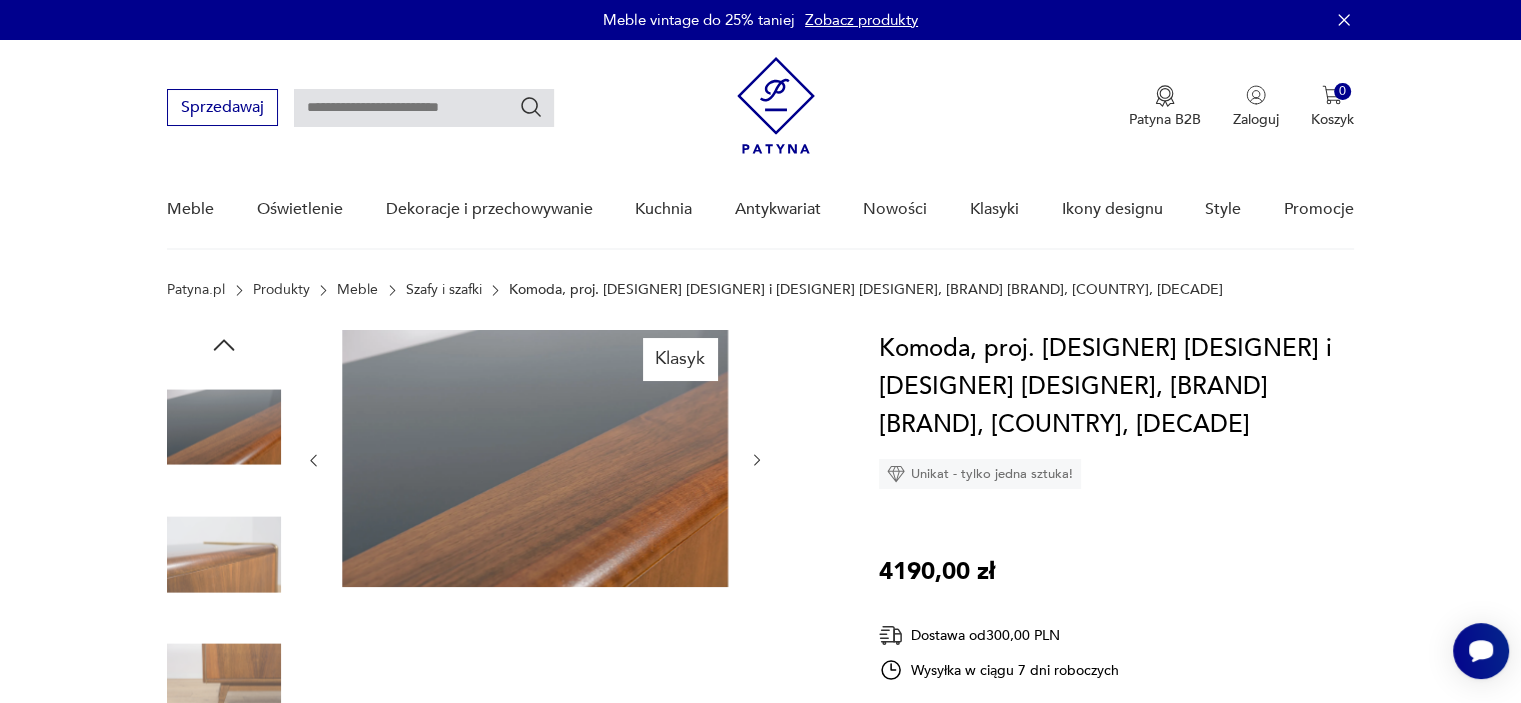 click 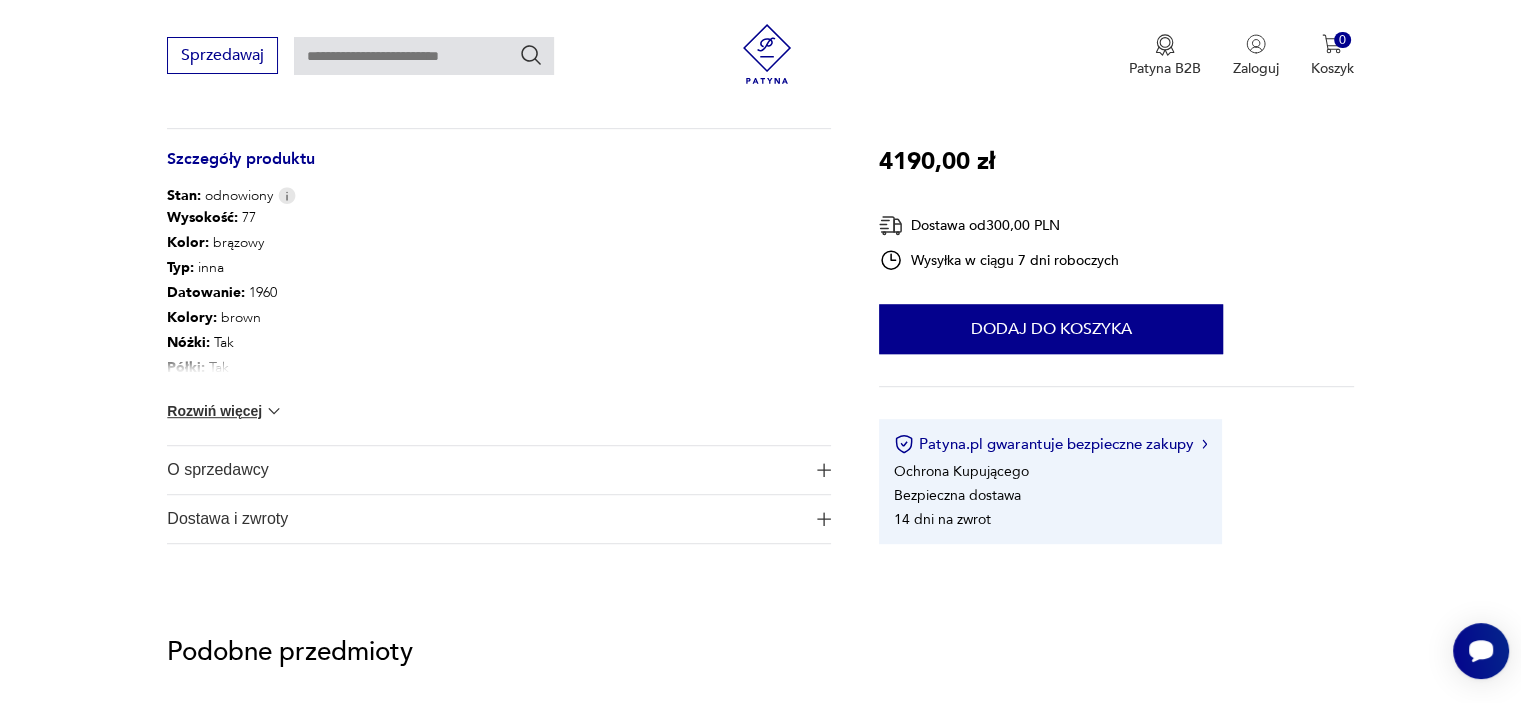 scroll, scrollTop: 1100, scrollLeft: 0, axis: vertical 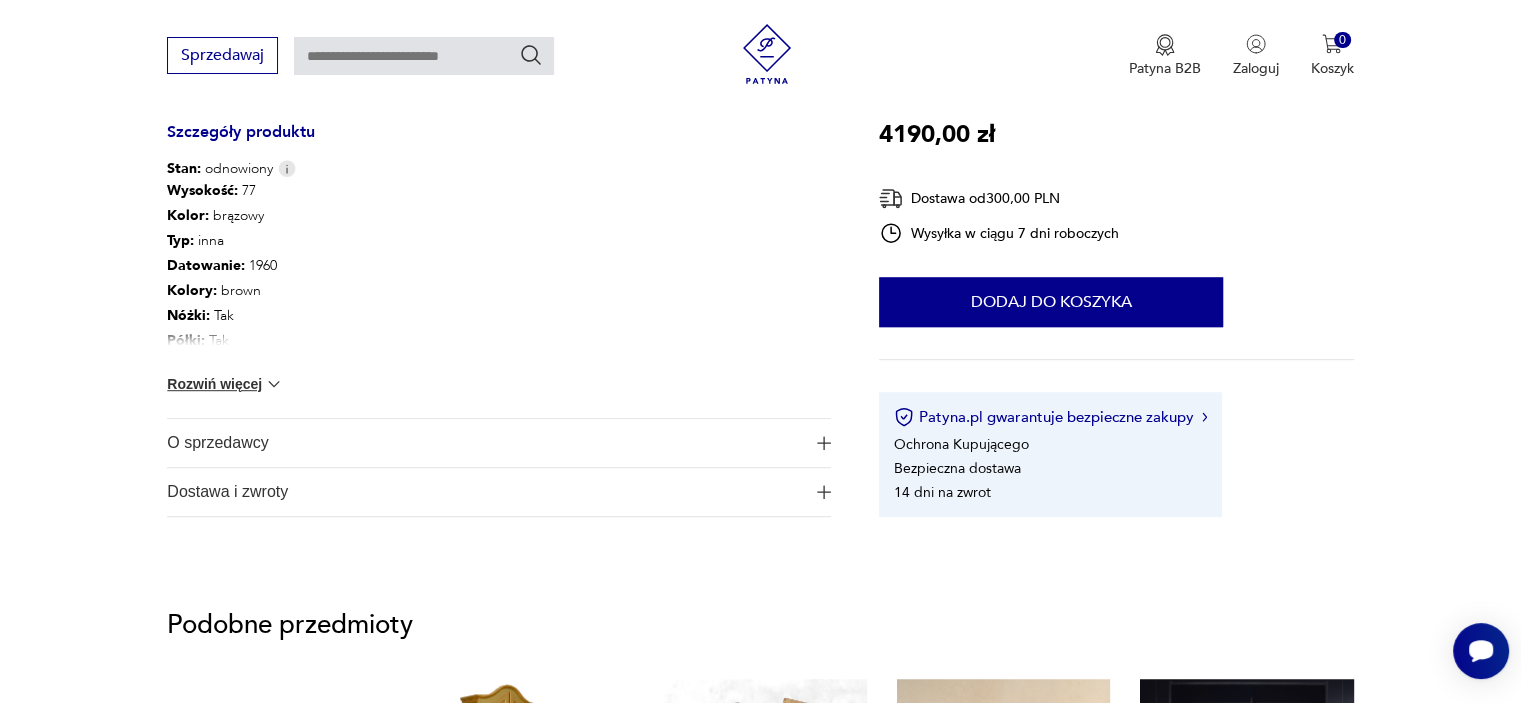 click on "O sprzedawcy" at bounding box center (485, 443) 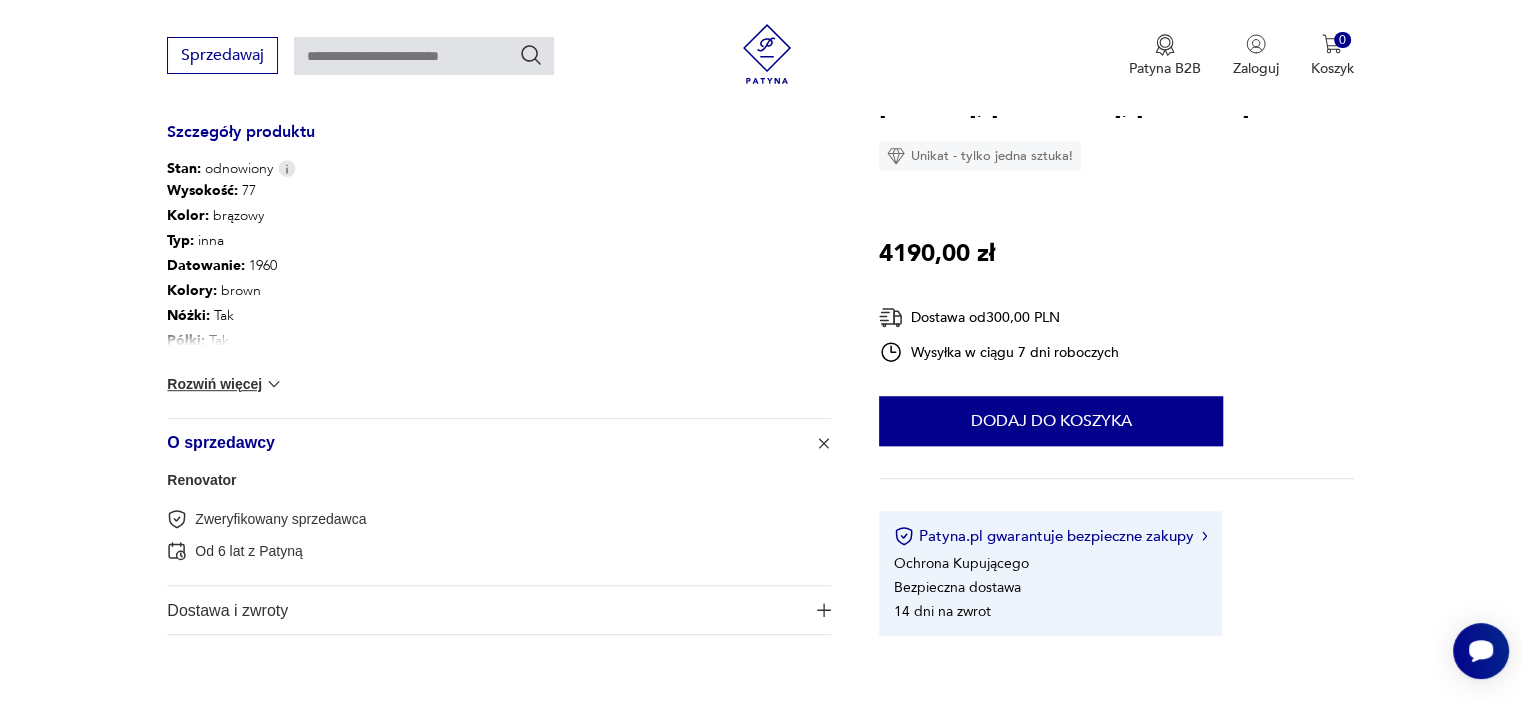 click on "Renovator" at bounding box center (201, 480) 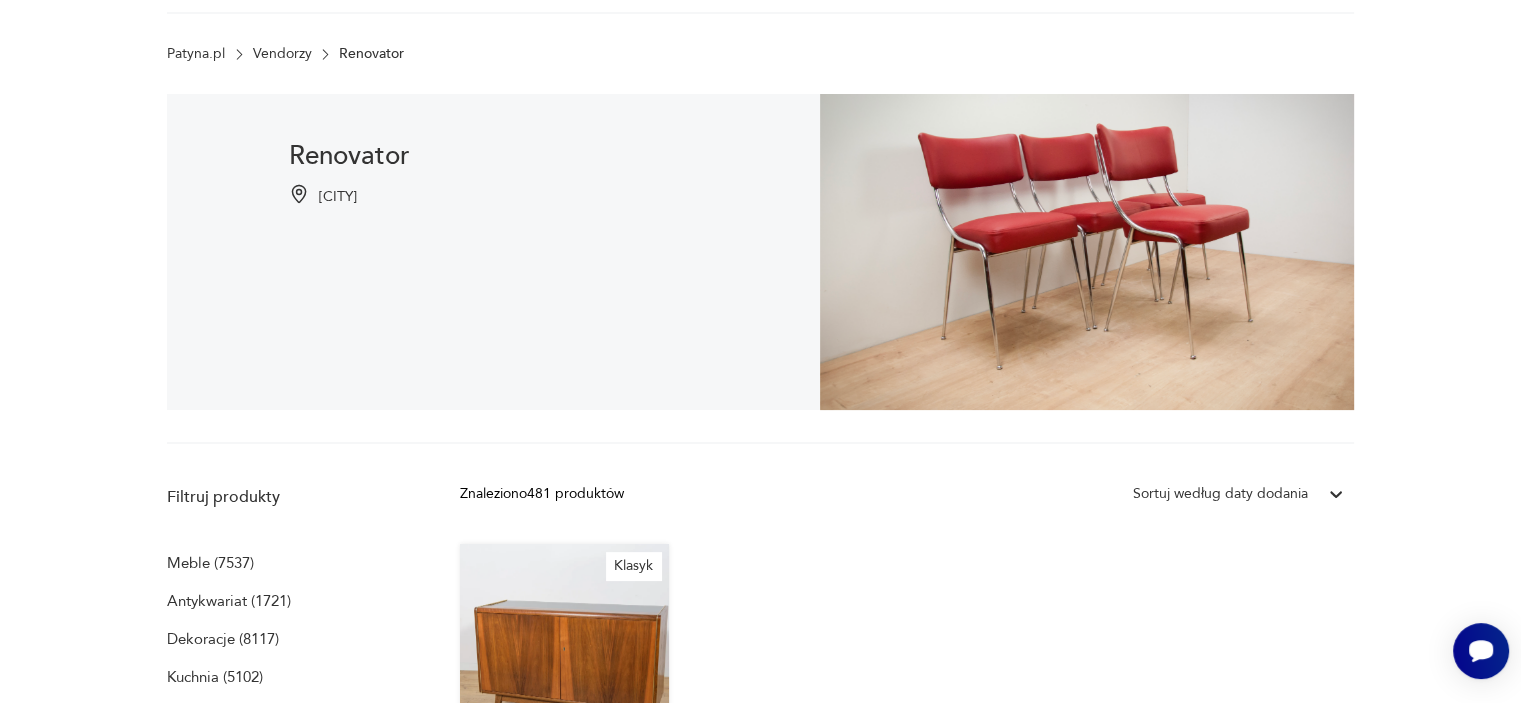 scroll, scrollTop: 0, scrollLeft: 0, axis: both 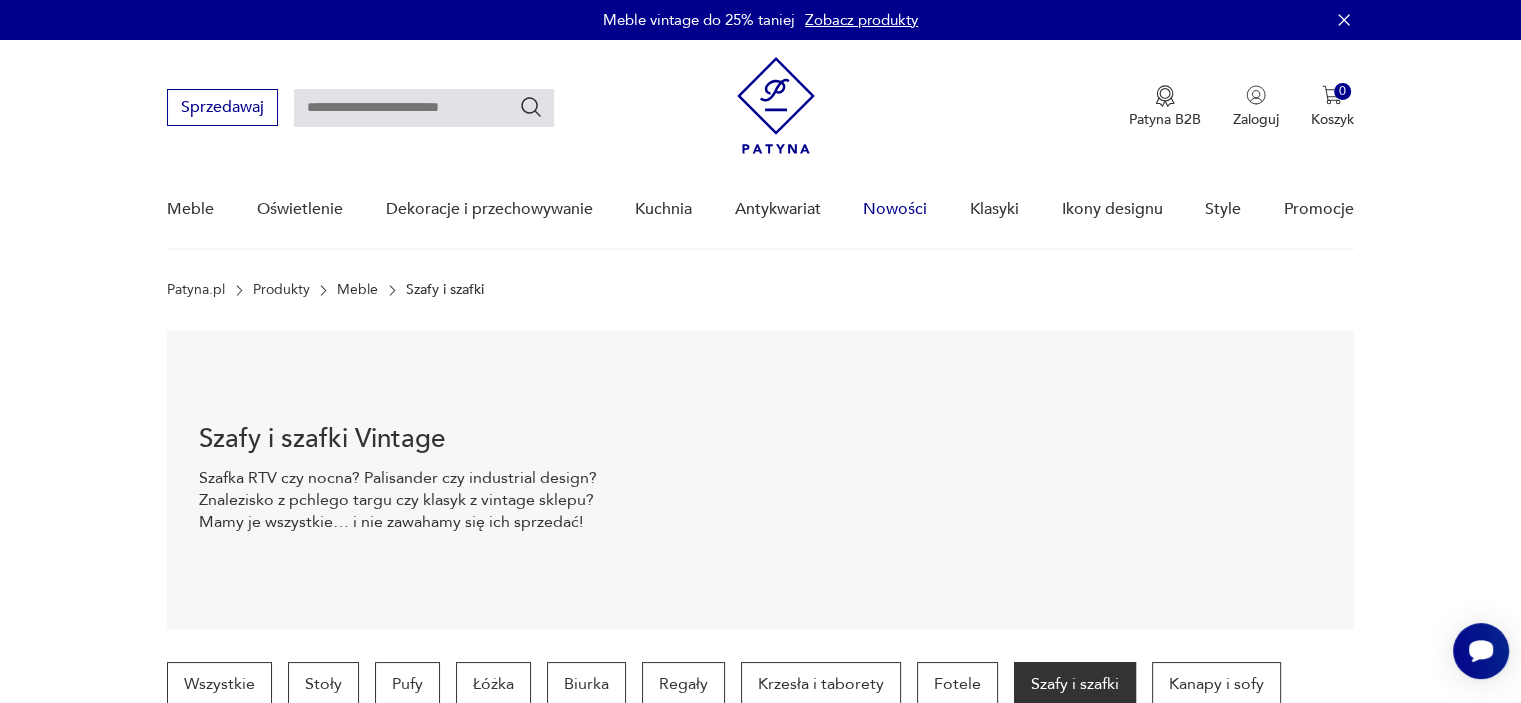 click on "Nowości" at bounding box center [895, 209] 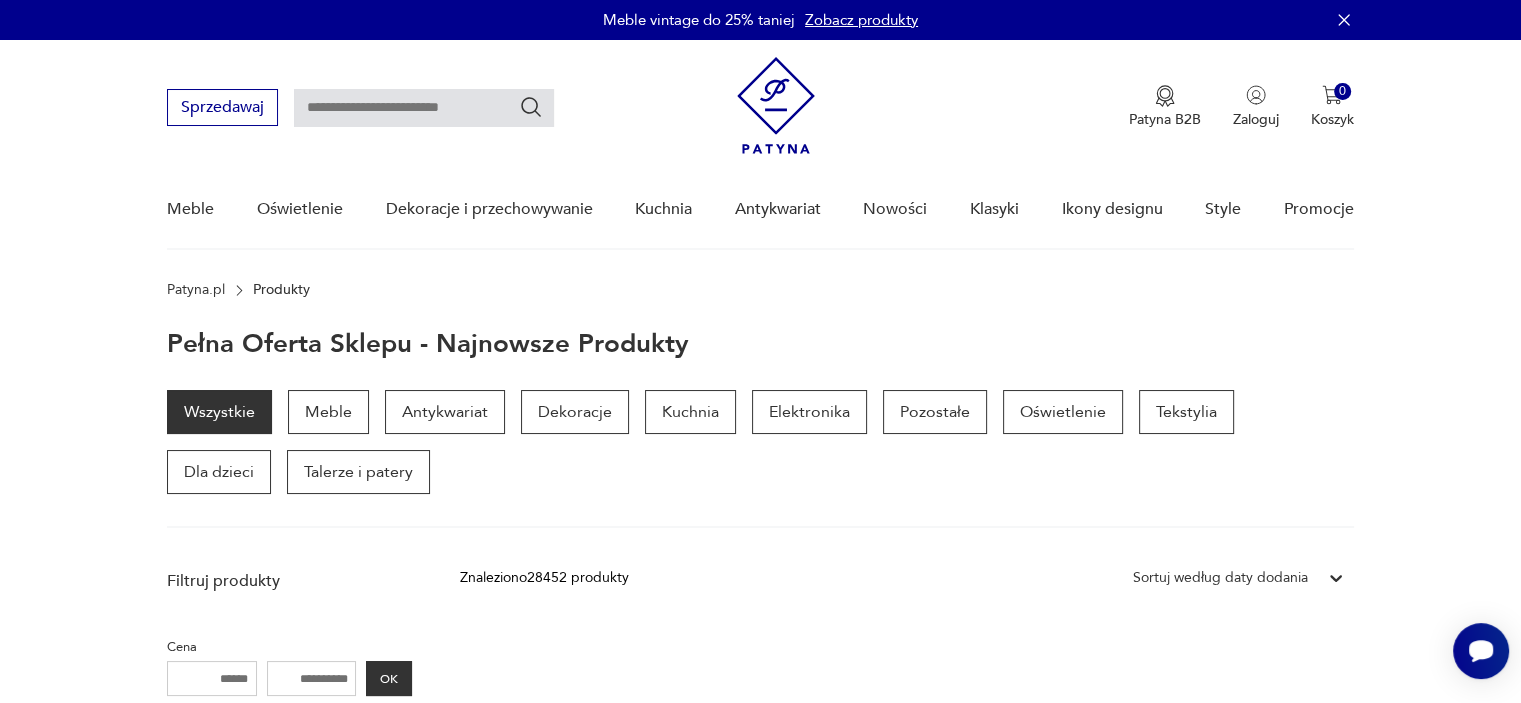 scroll, scrollTop: 0, scrollLeft: 0, axis: both 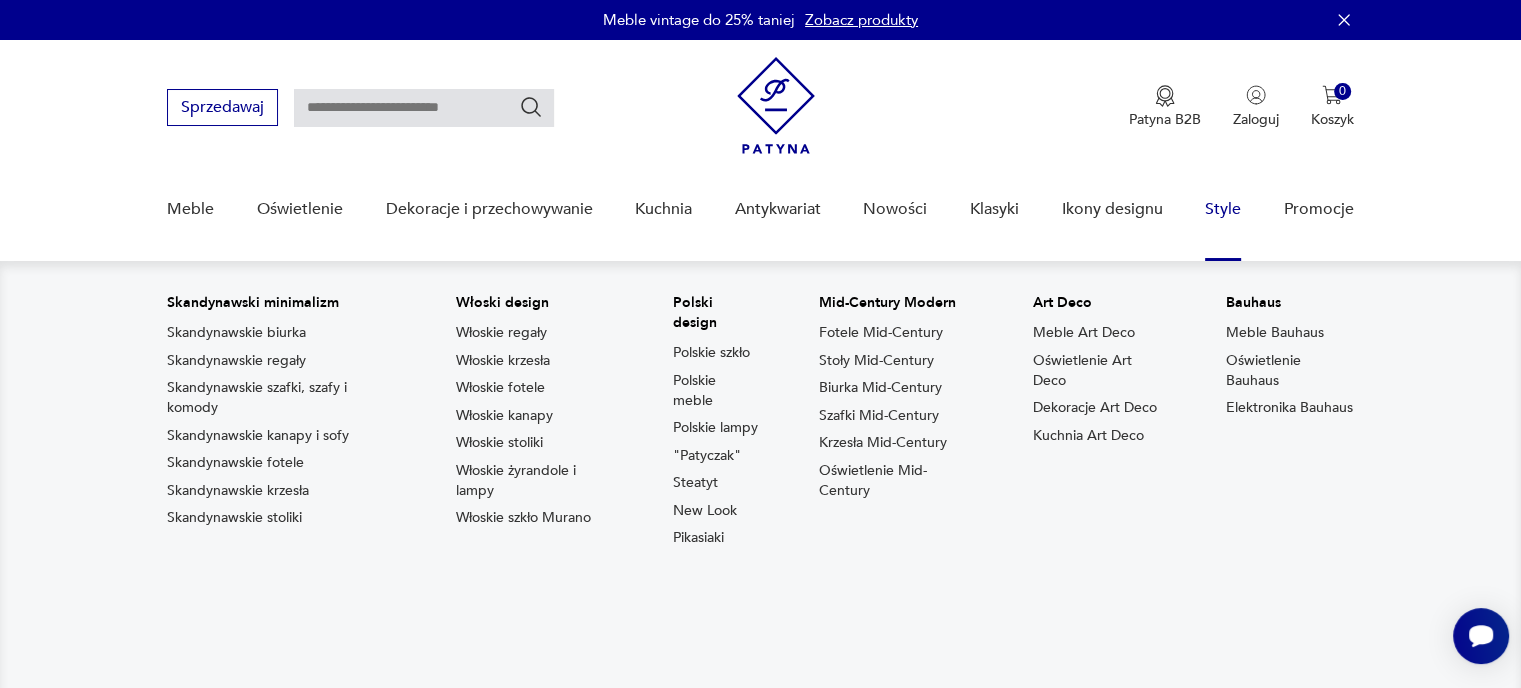 click on "Meble Bauhaus" at bounding box center [1274, 333] 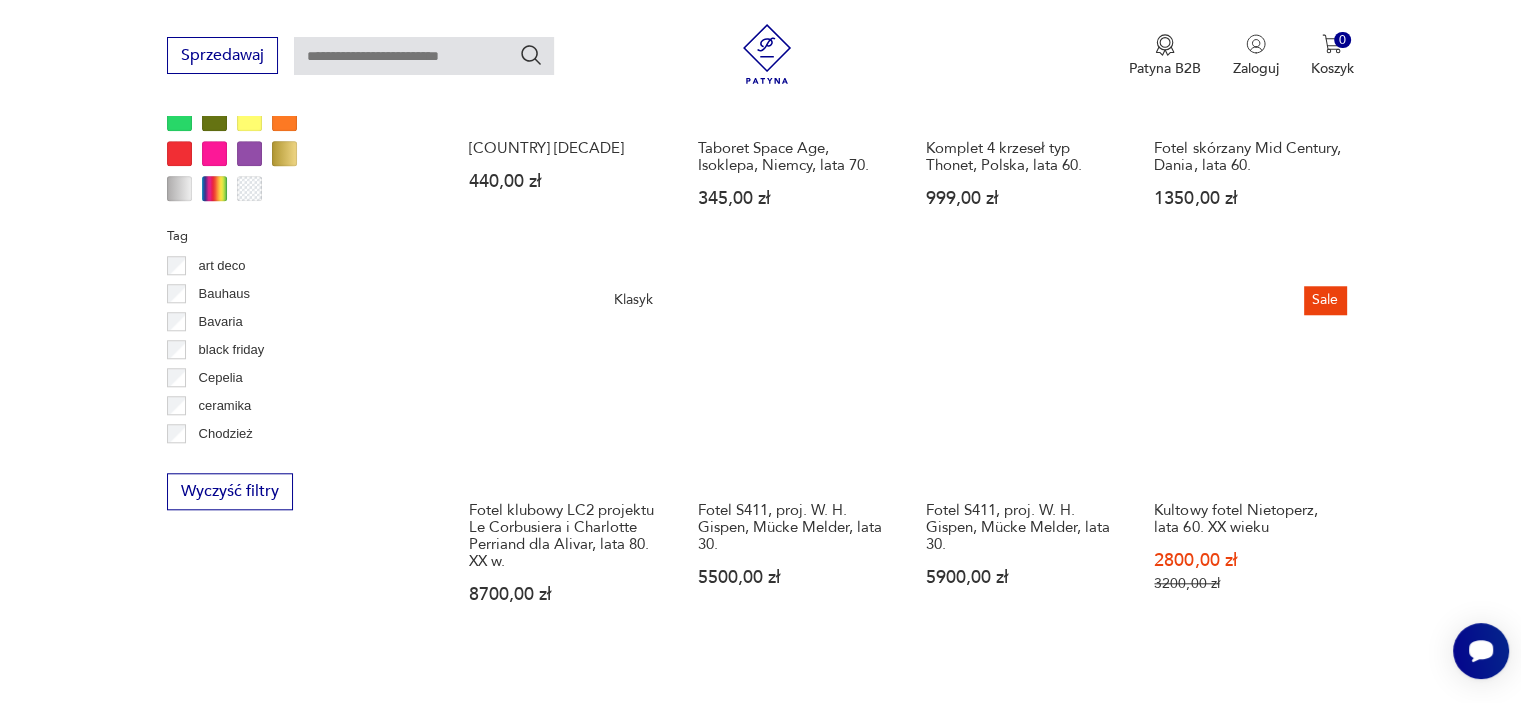 scroll, scrollTop: 1698, scrollLeft: 0, axis: vertical 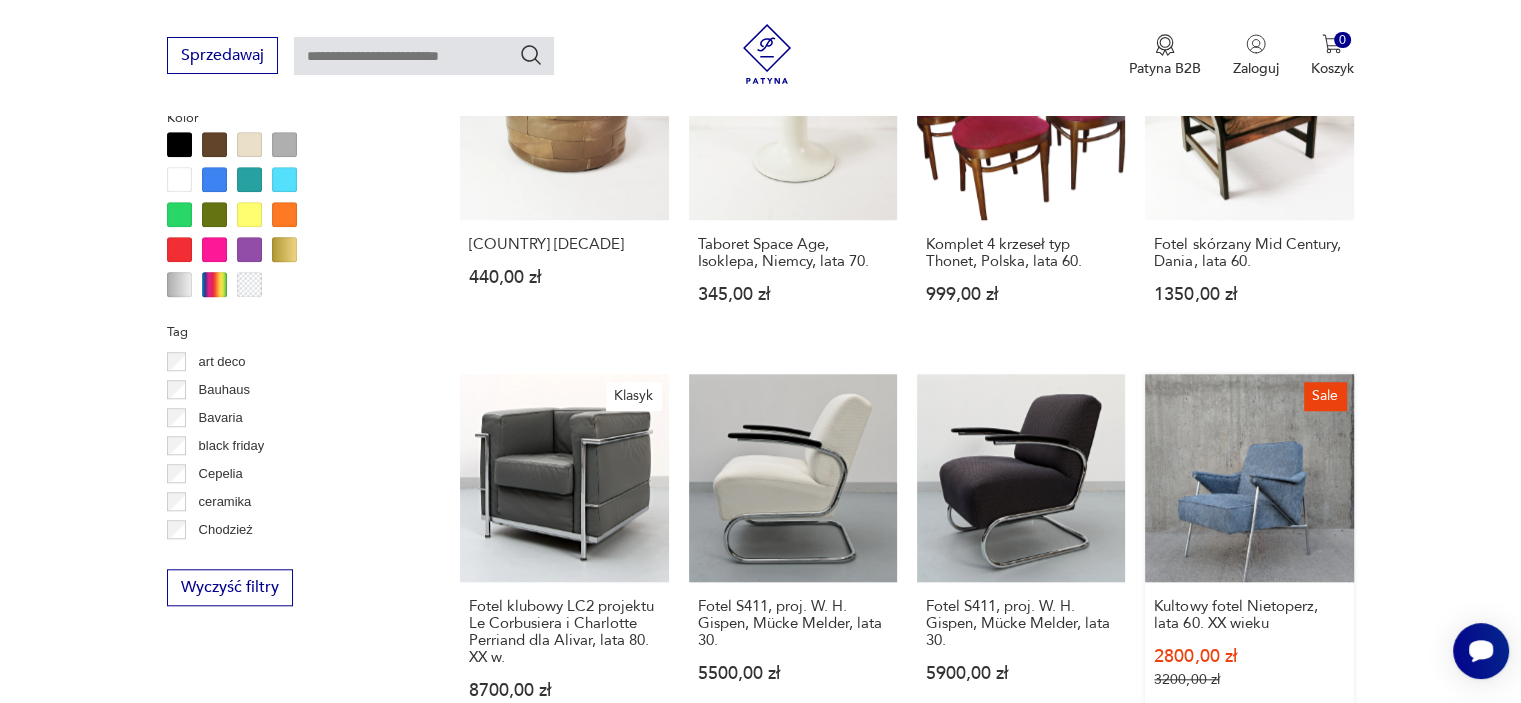 click on "Sale Kultowy fotel Nietoperz, lata 60. XX wieku 2800,00 zł 3200,00 zł" at bounding box center [1249, 556] 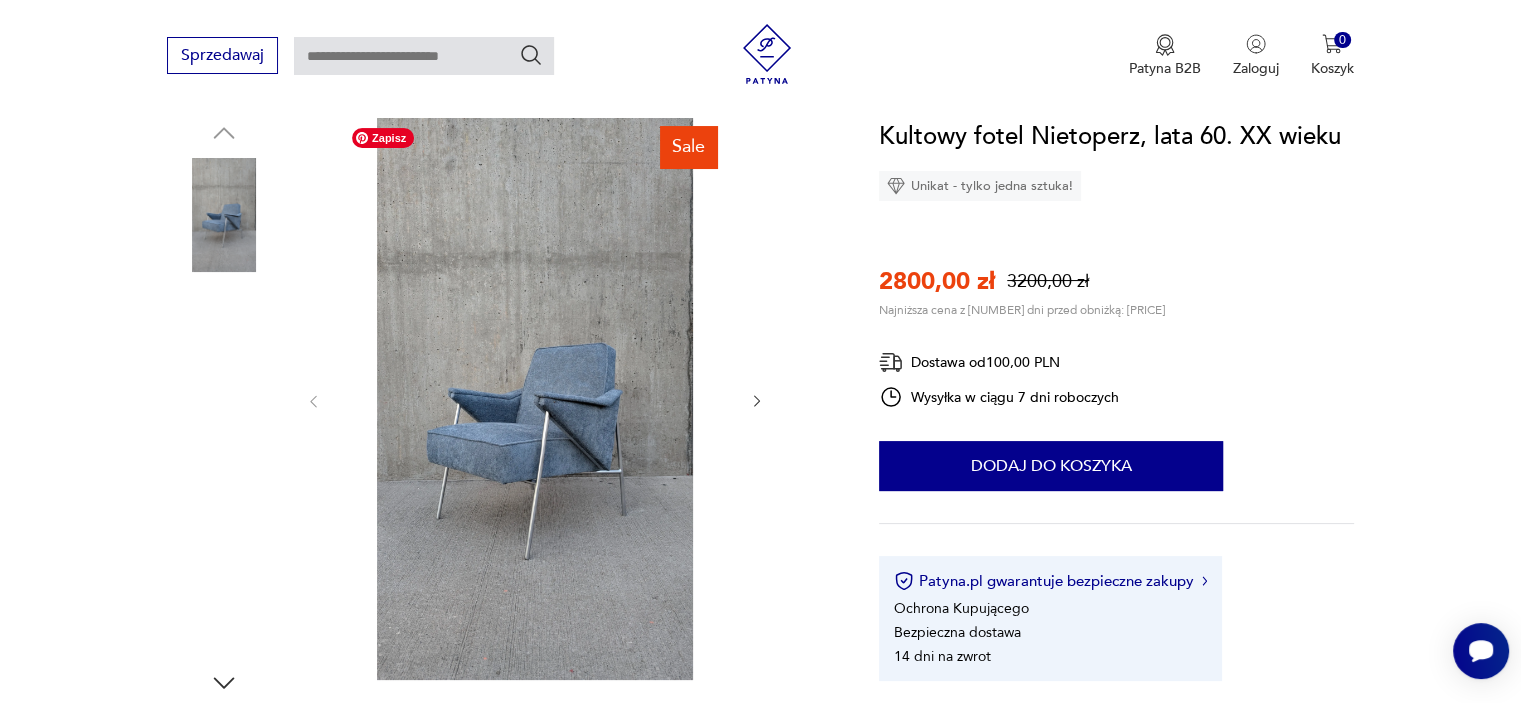 scroll, scrollTop: 300, scrollLeft: 0, axis: vertical 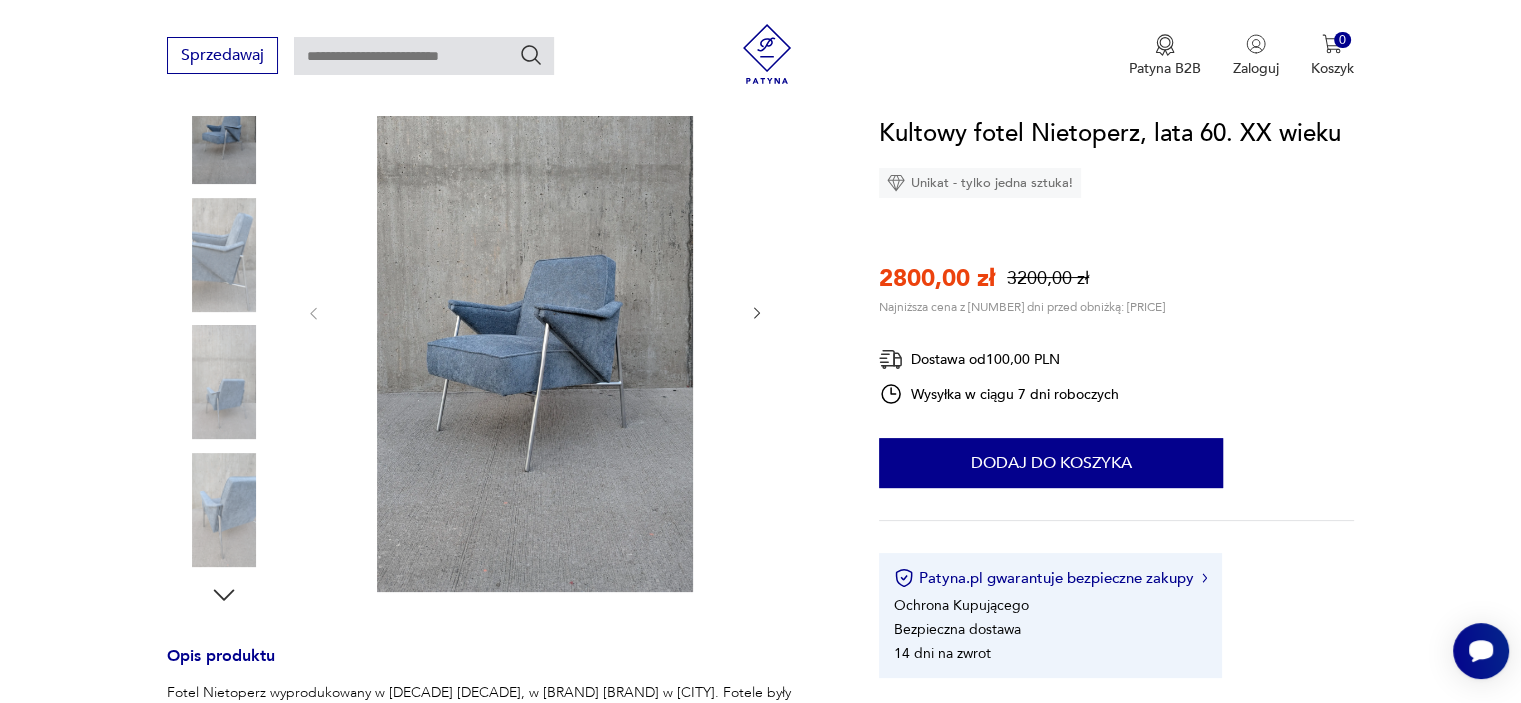 click 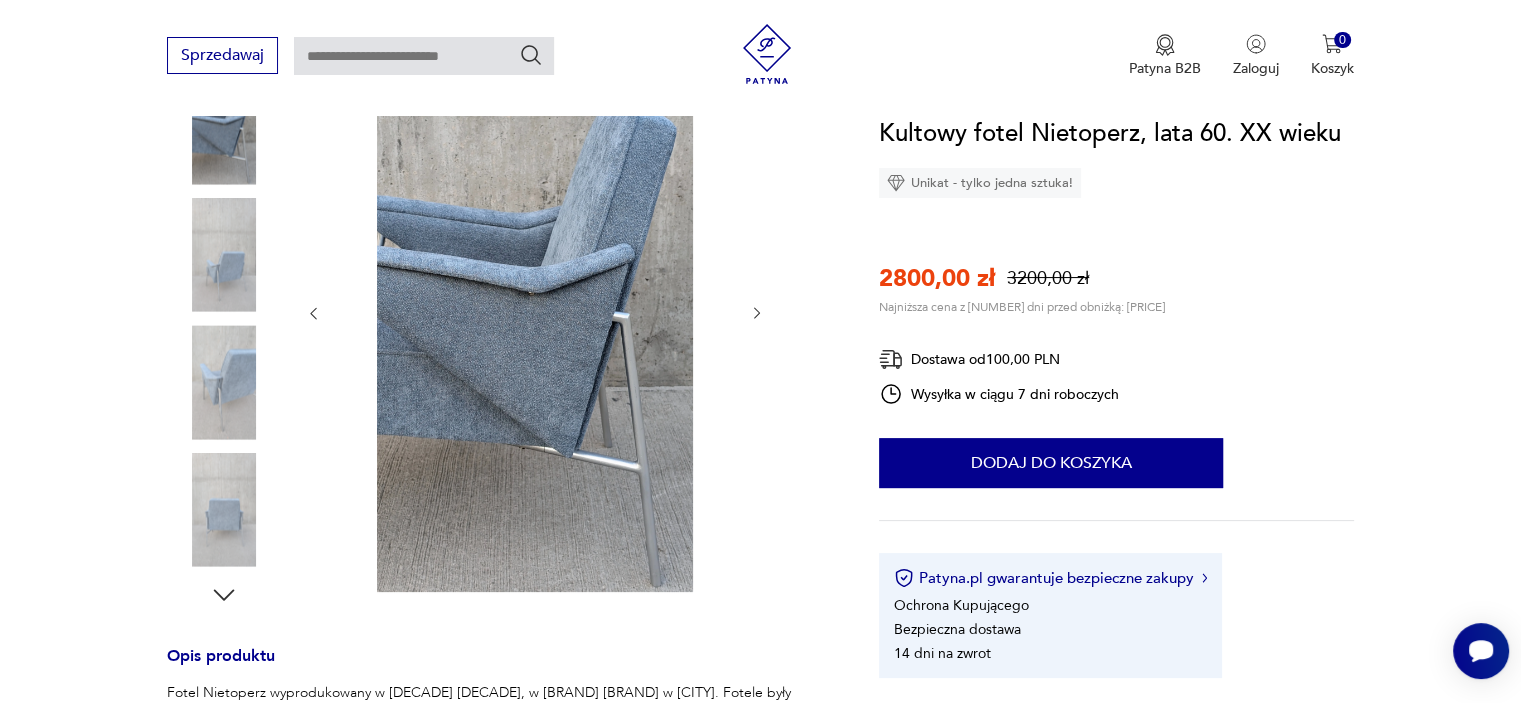 click 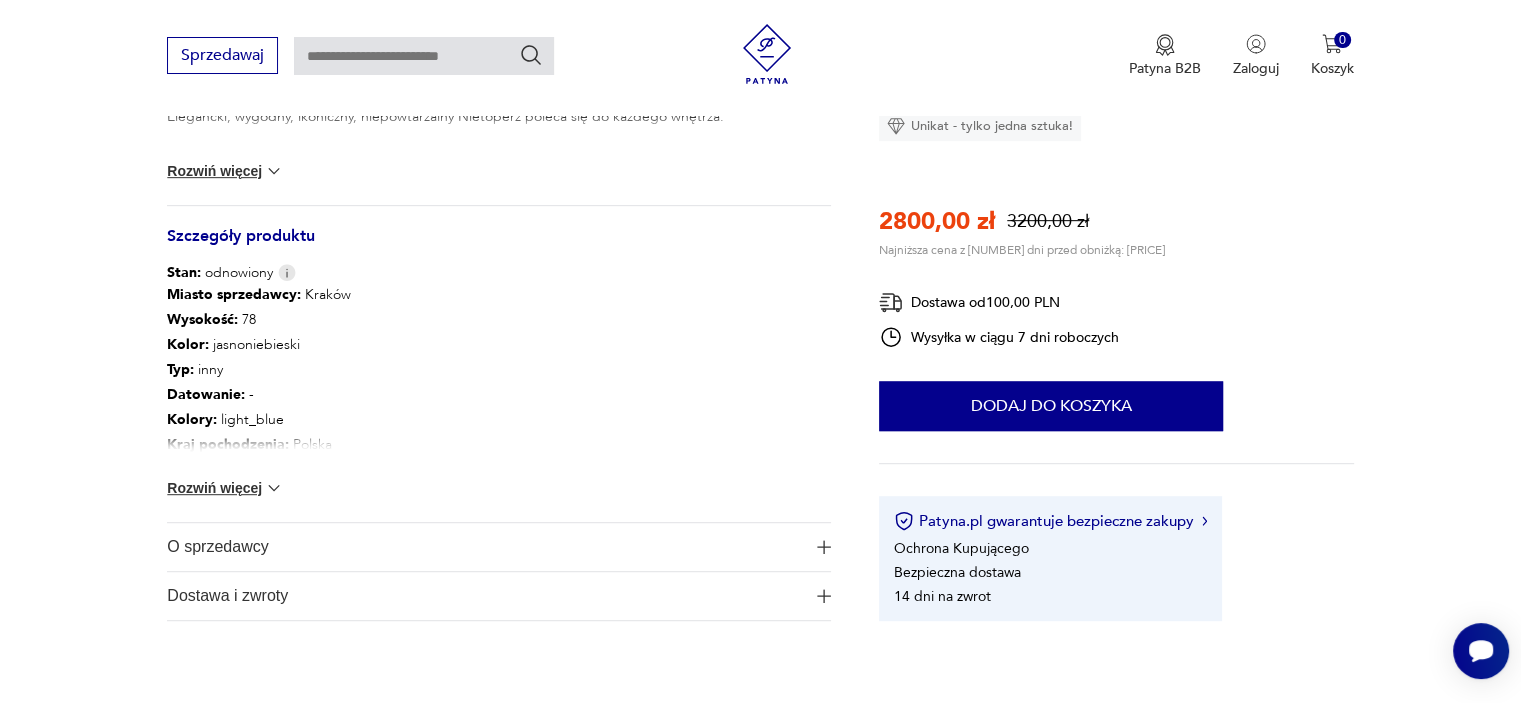 scroll, scrollTop: 1000, scrollLeft: 0, axis: vertical 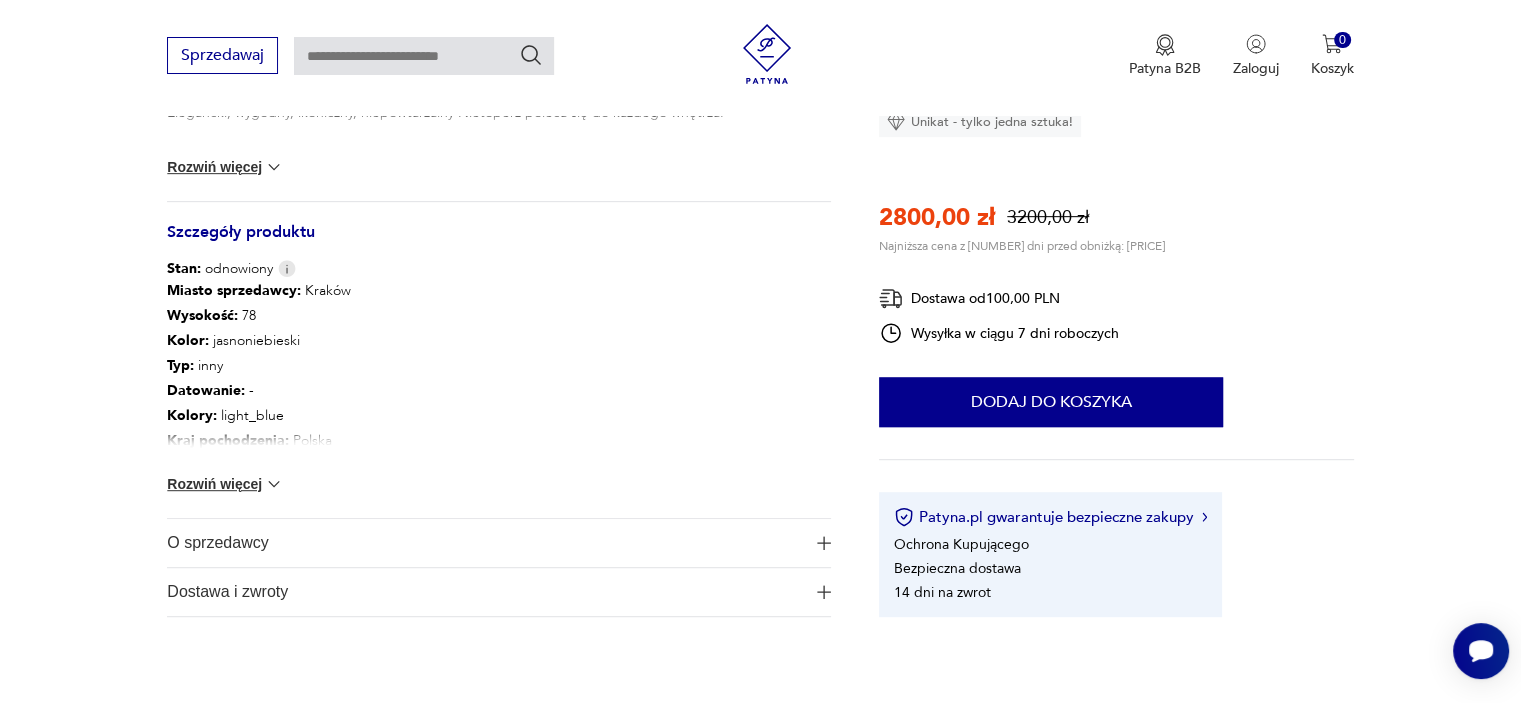 click on "O sprzedawcy" at bounding box center [485, 543] 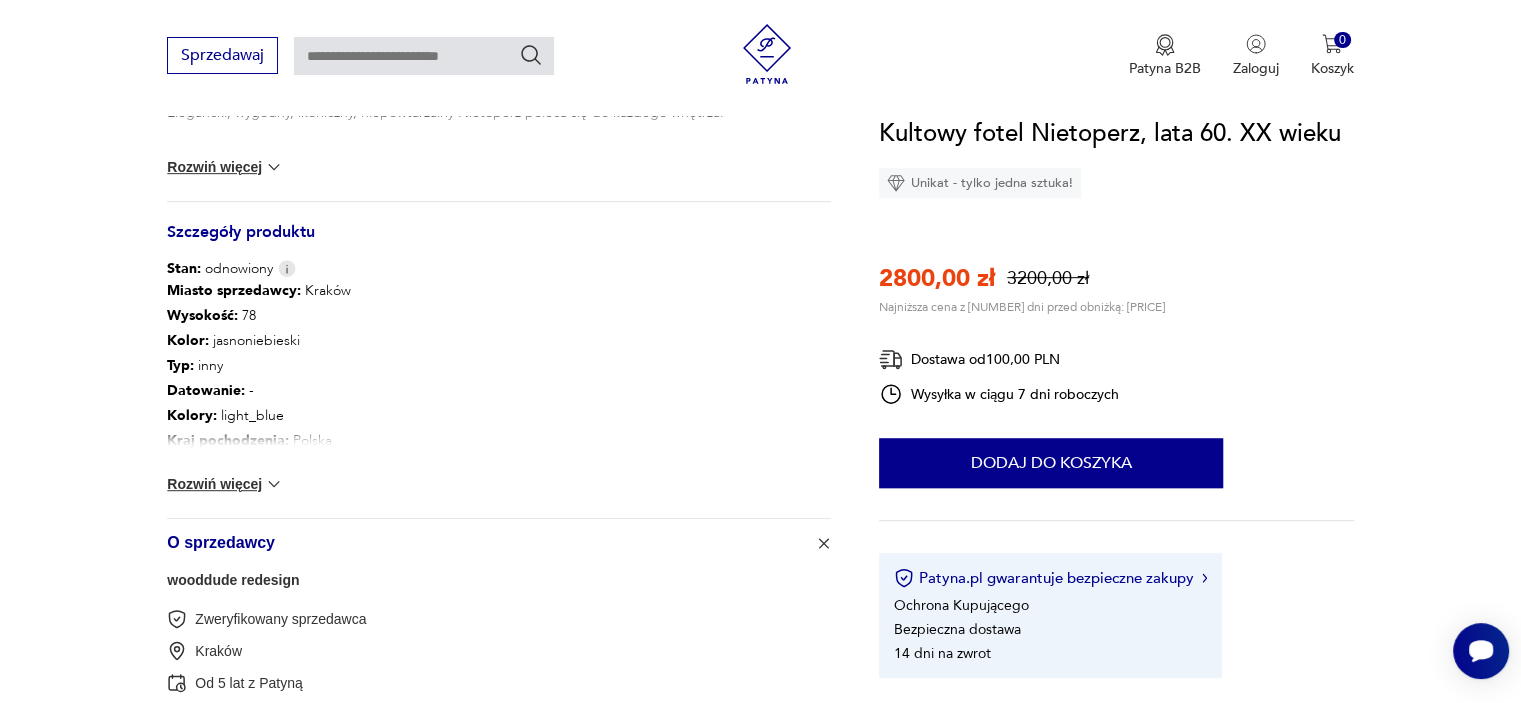 click on "wooddude redesign" at bounding box center (233, 580) 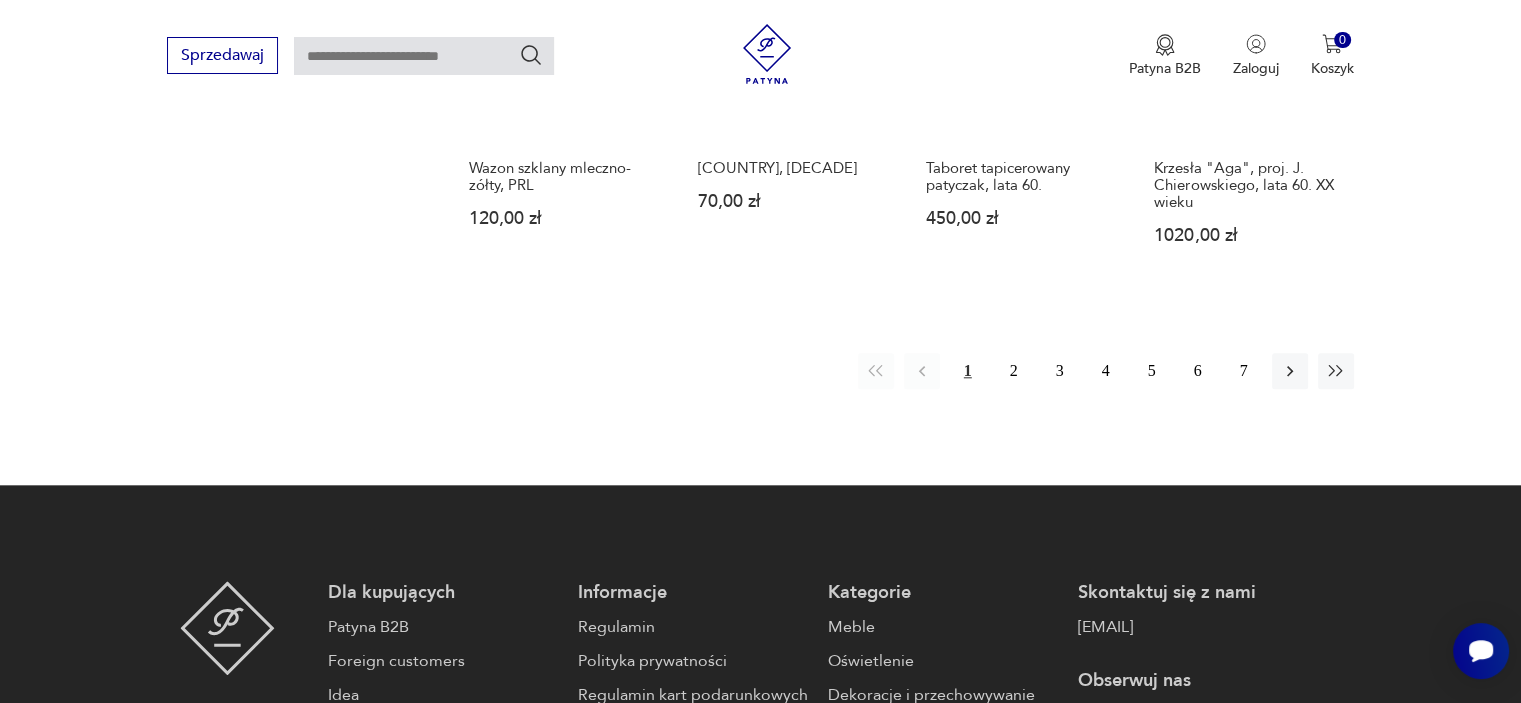 scroll, scrollTop: 2000, scrollLeft: 0, axis: vertical 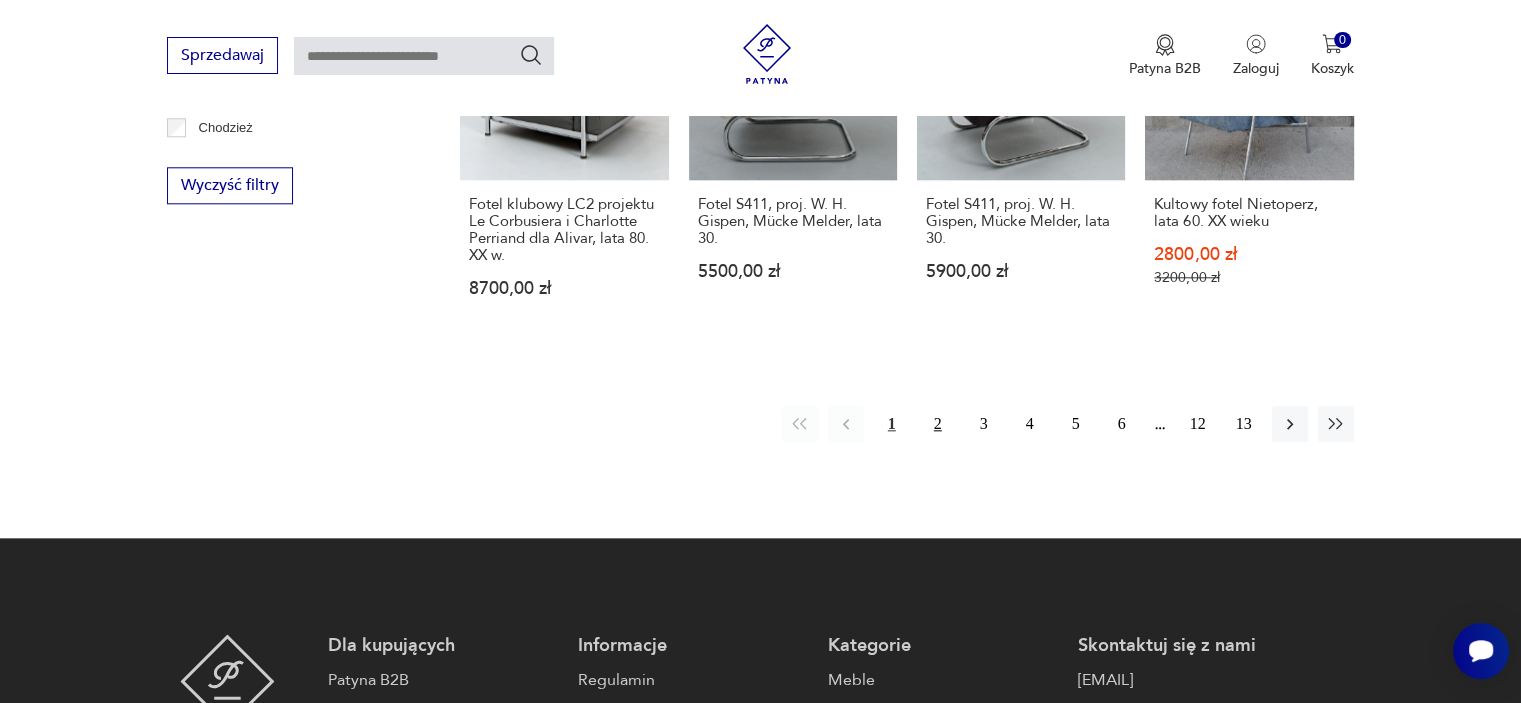click on "2" at bounding box center [938, 424] 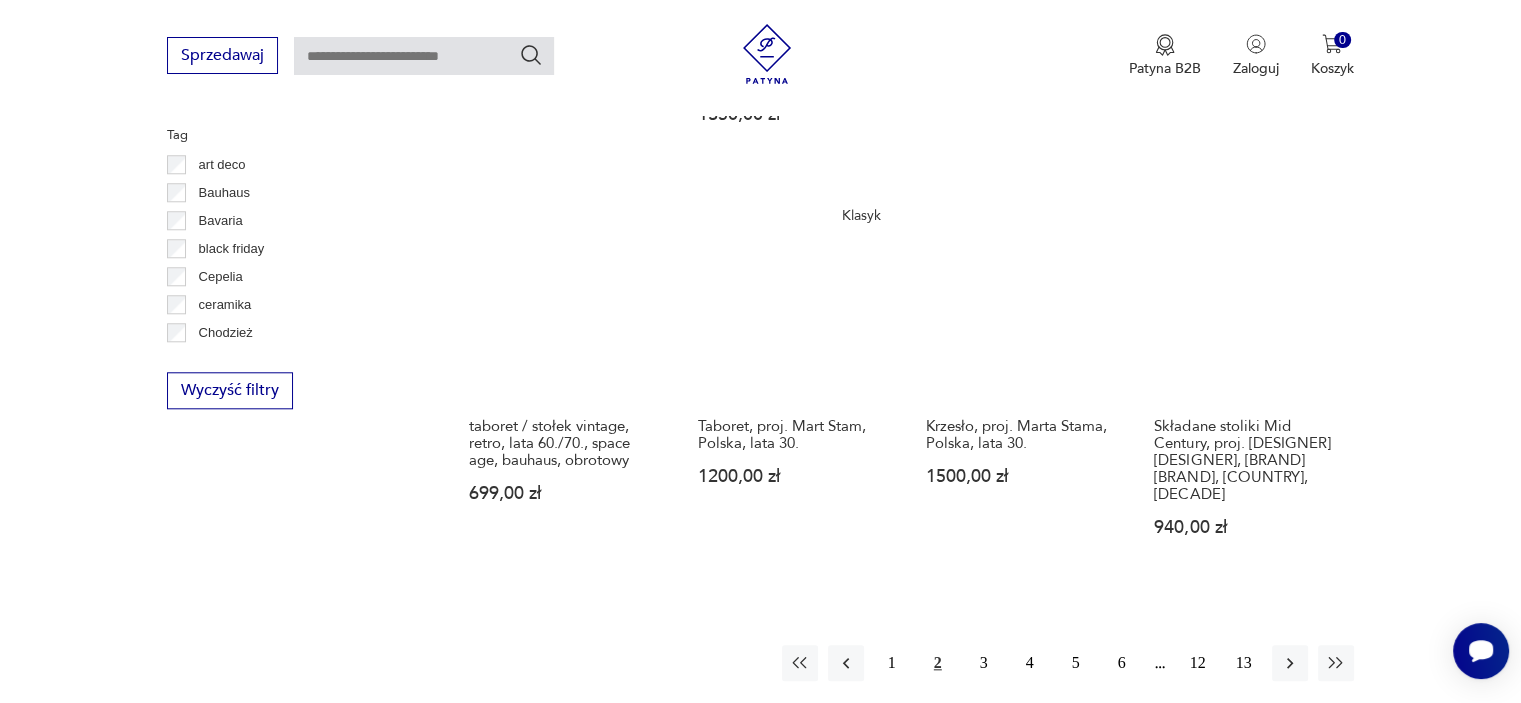 scroll, scrollTop: 1930, scrollLeft: 0, axis: vertical 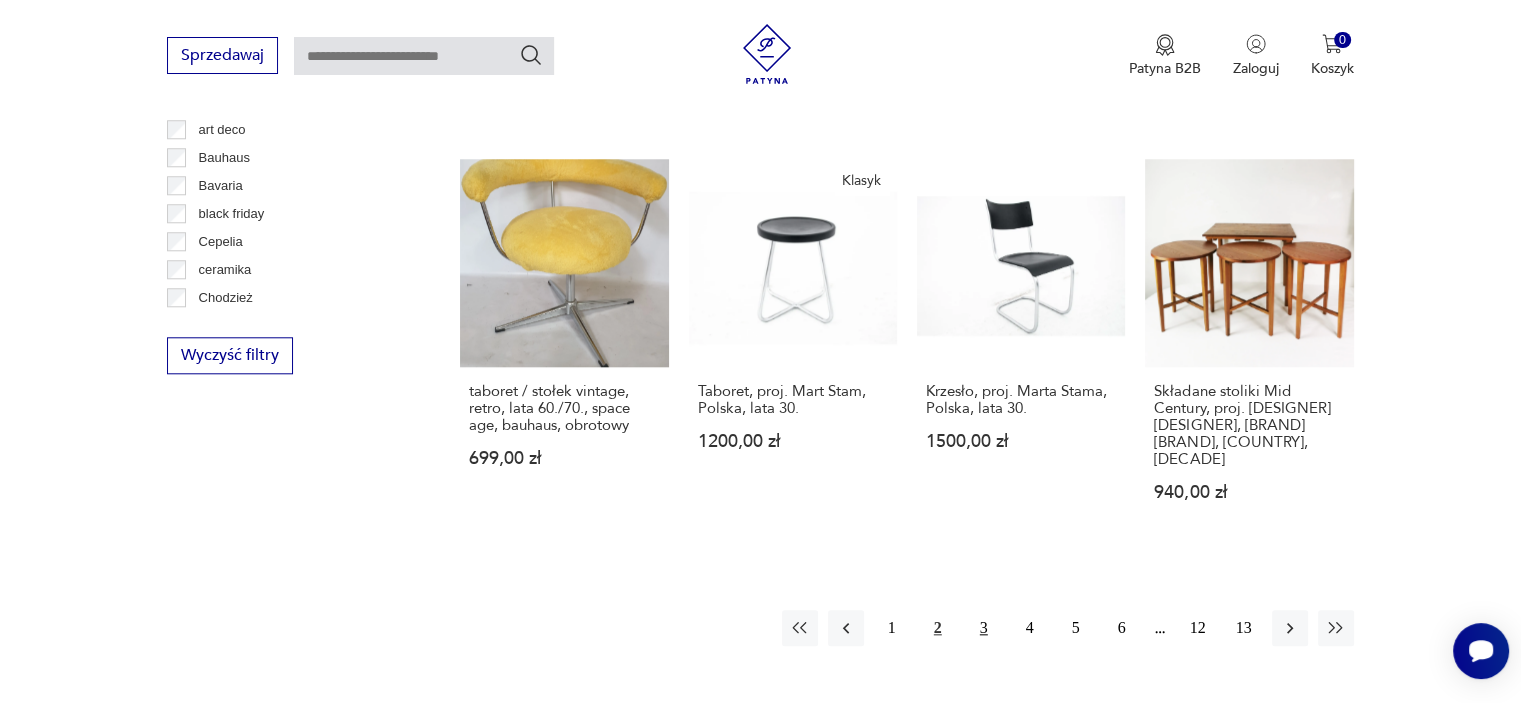 click on "3" at bounding box center [984, 628] 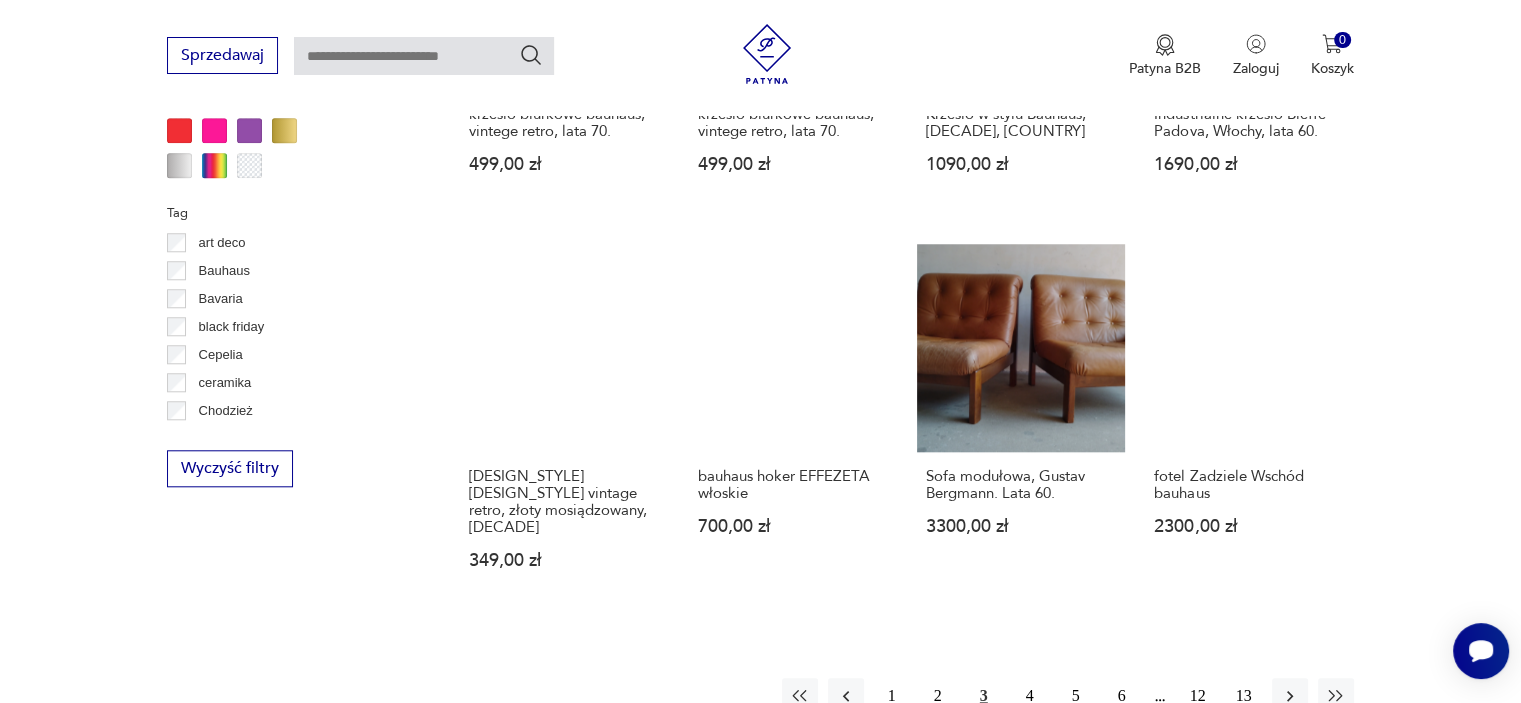 scroll, scrollTop: 1830, scrollLeft: 0, axis: vertical 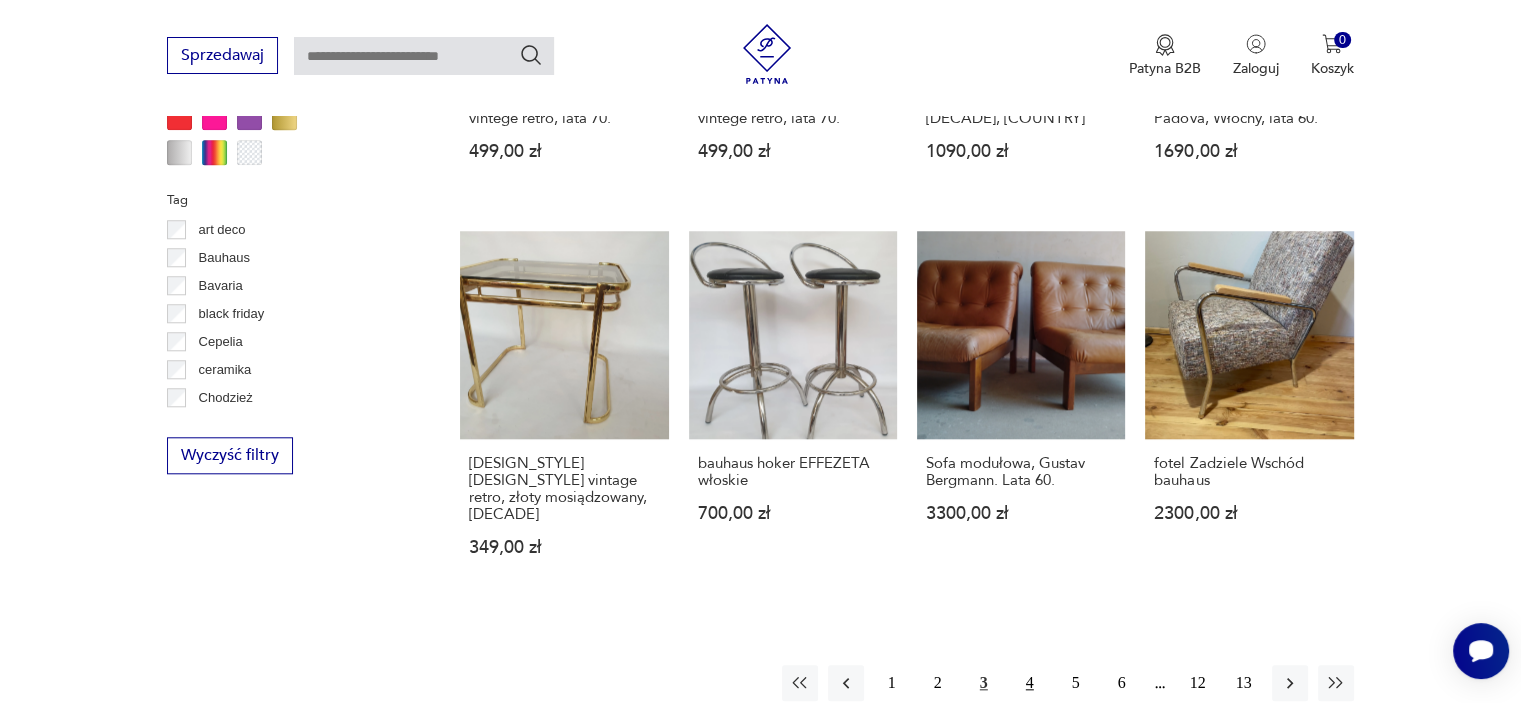 click on "4" at bounding box center [1030, 683] 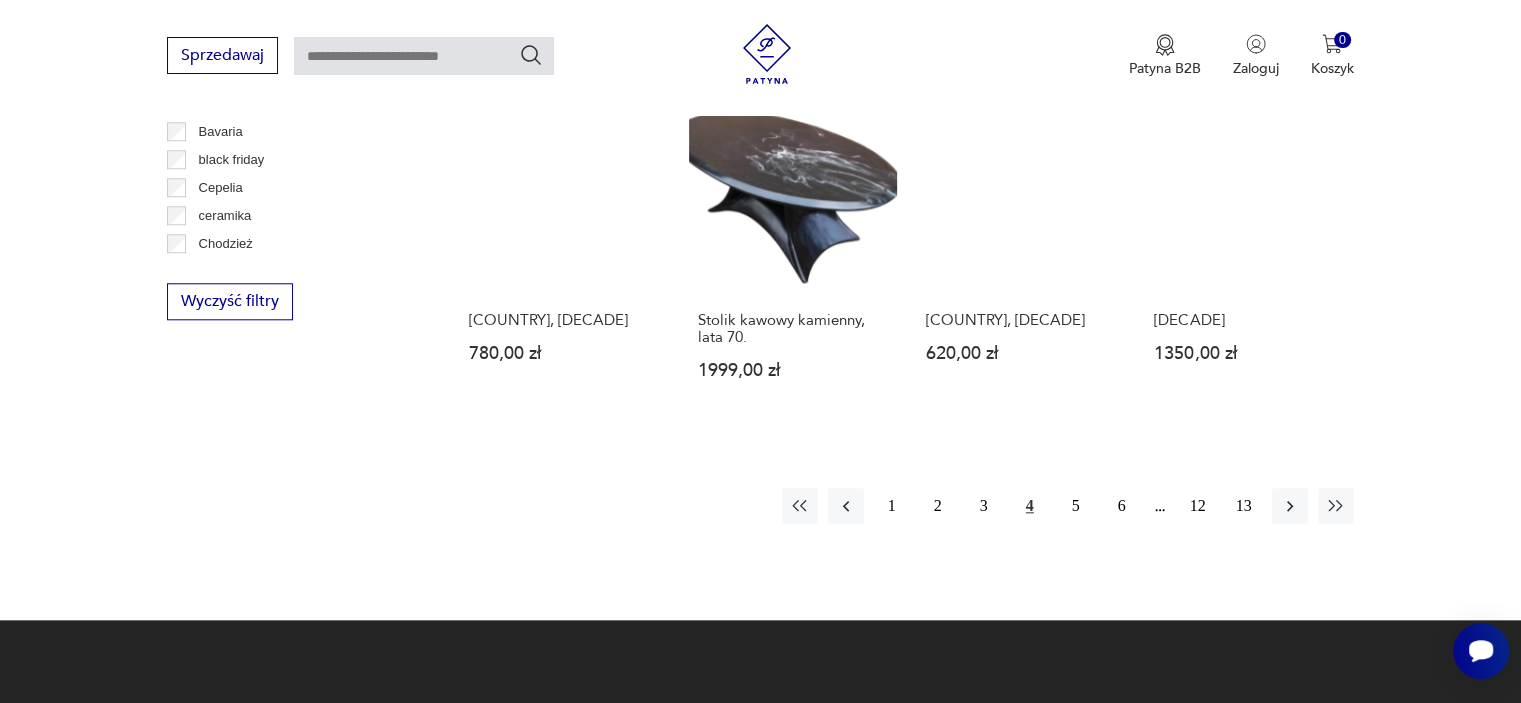 scroll, scrollTop: 2030, scrollLeft: 0, axis: vertical 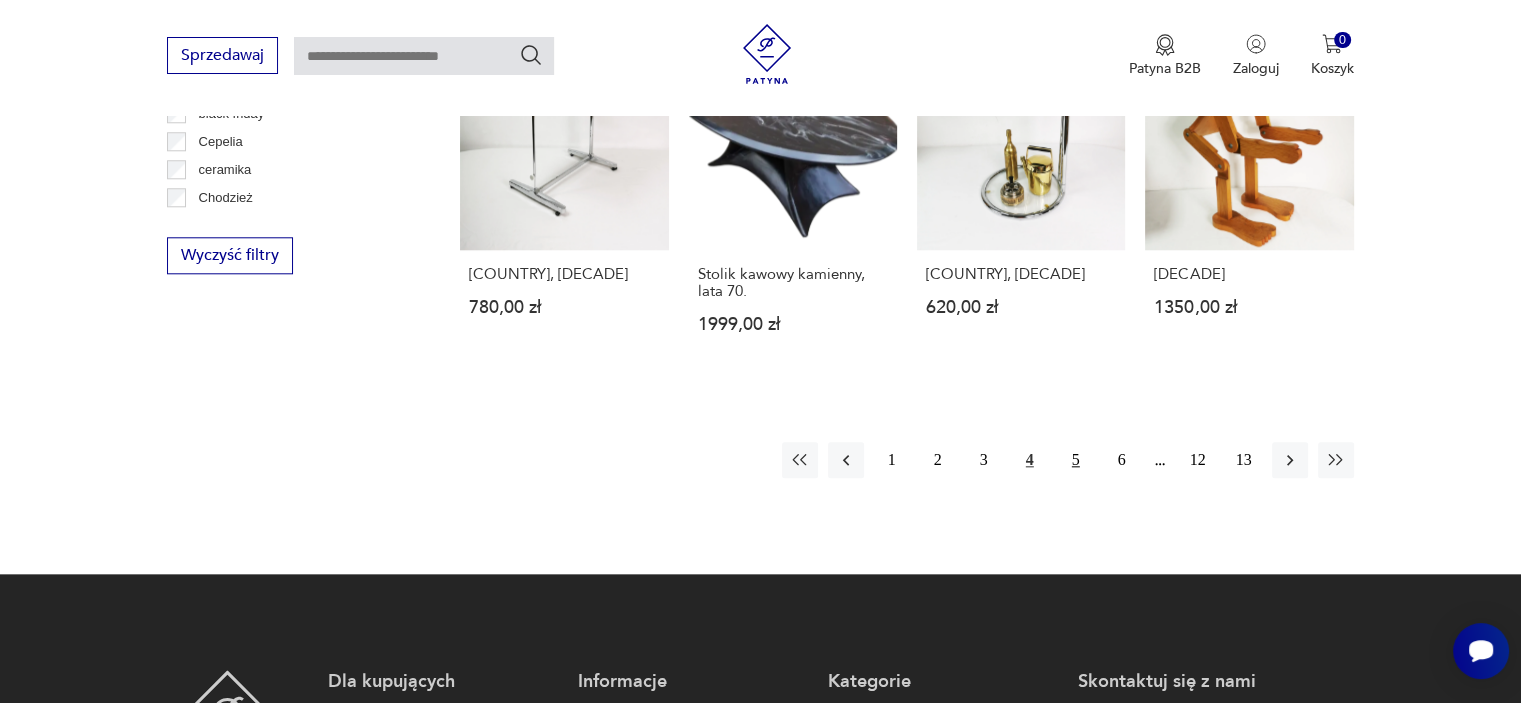 click on "5" at bounding box center (1076, 460) 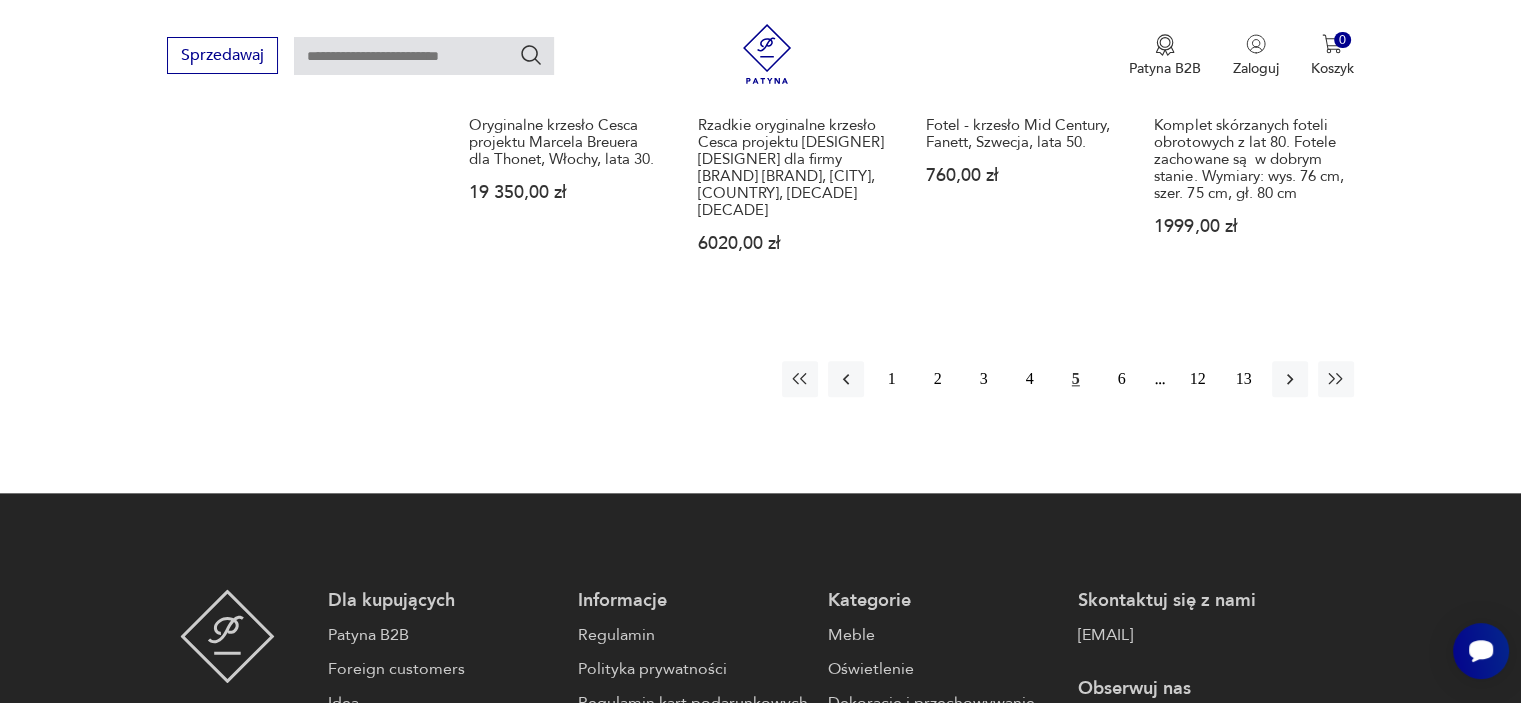scroll, scrollTop: 2230, scrollLeft: 0, axis: vertical 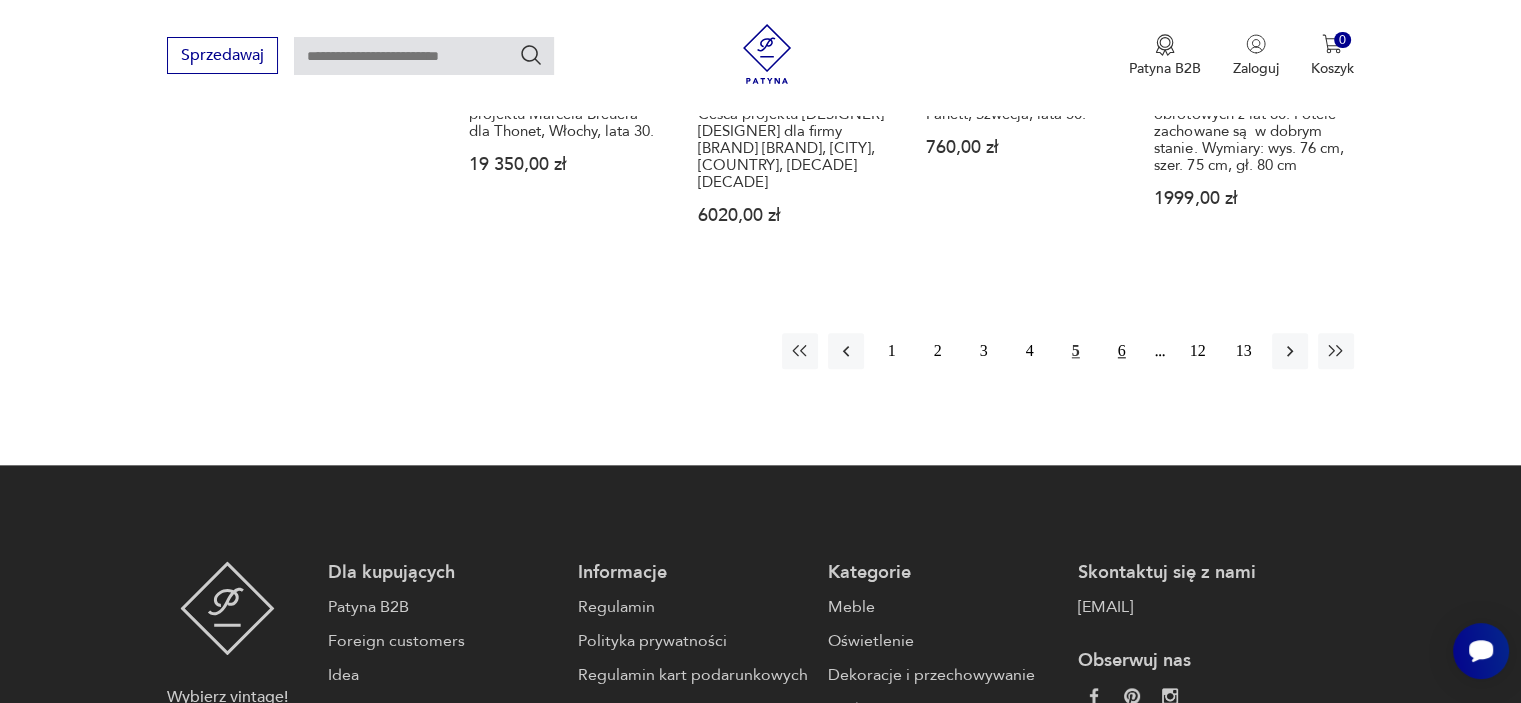 click on "6" at bounding box center (1122, 351) 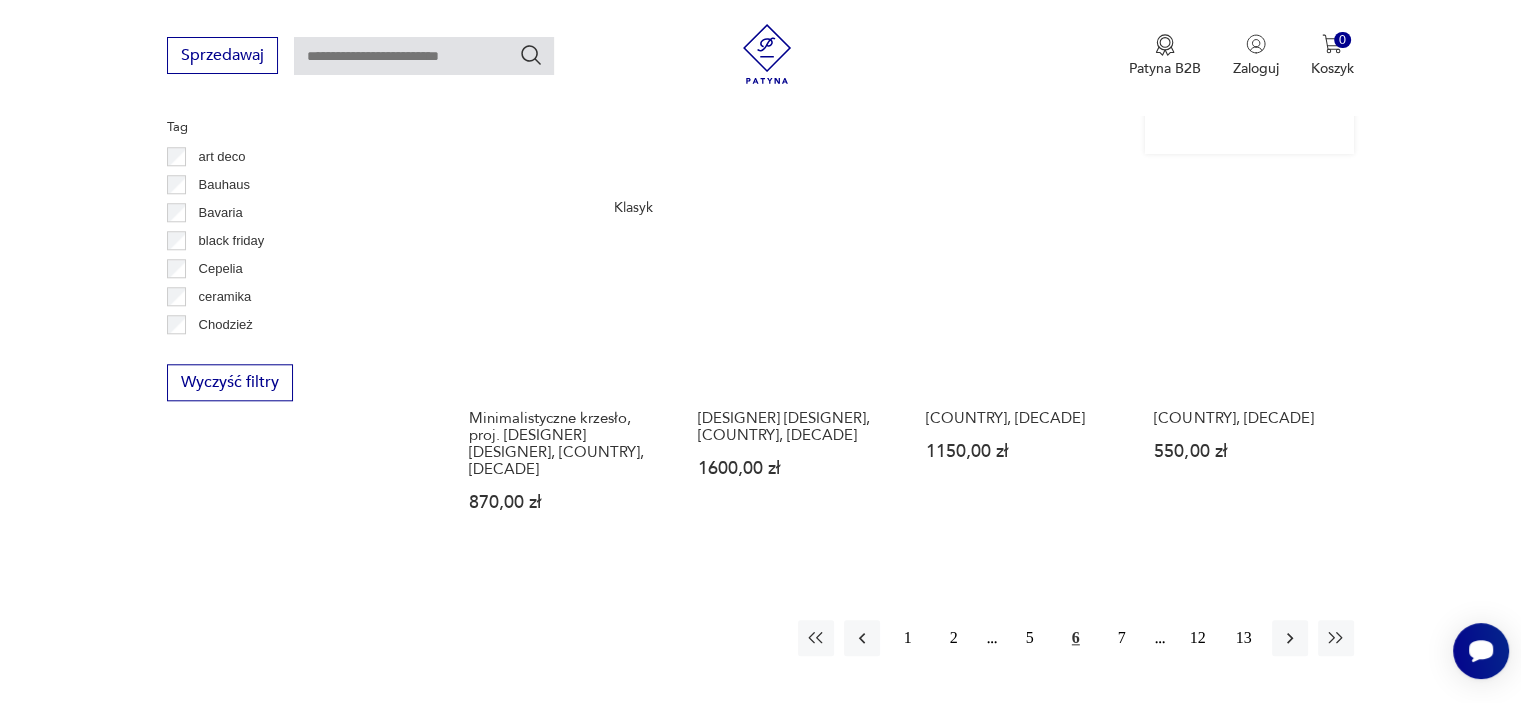 scroll, scrollTop: 1930, scrollLeft: 0, axis: vertical 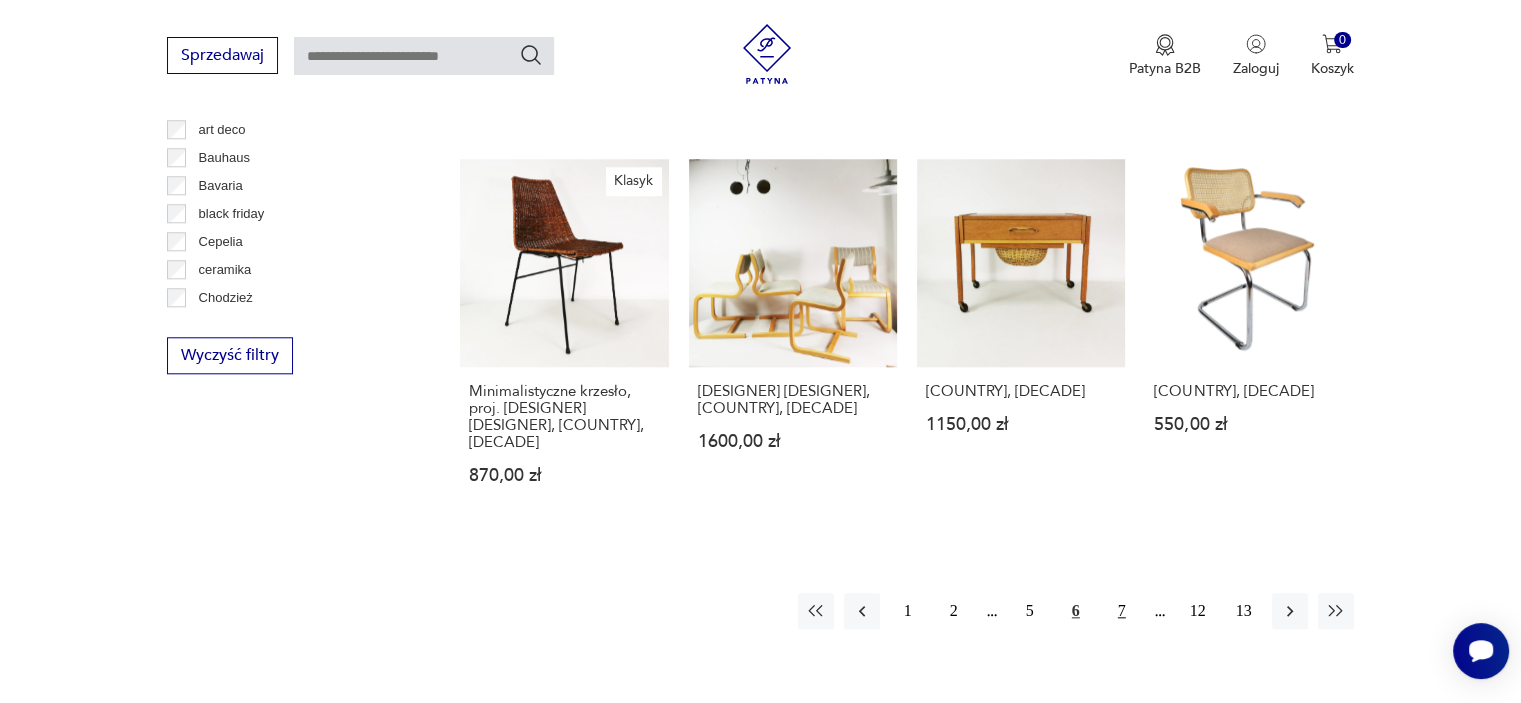 click on "7" at bounding box center [1122, 611] 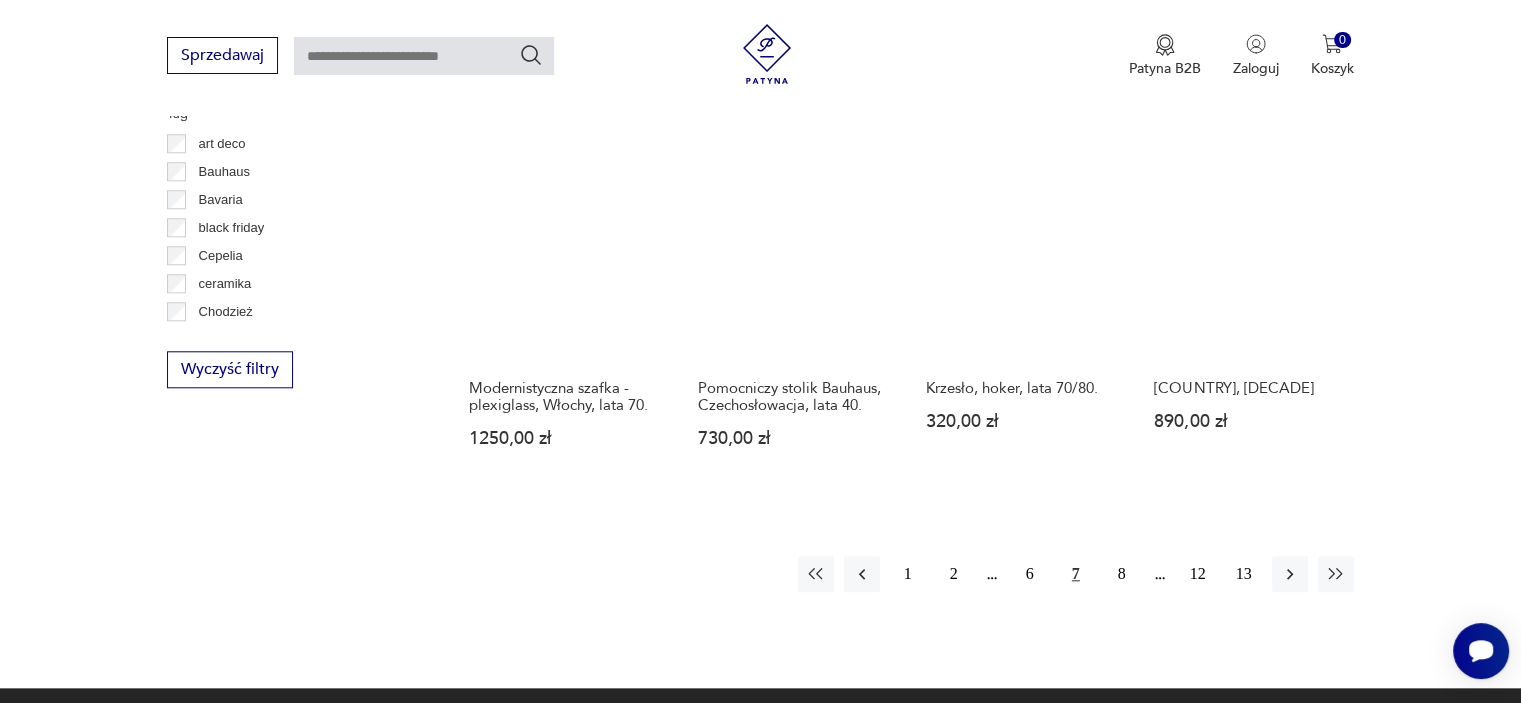 scroll, scrollTop: 1930, scrollLeft: 0, axis: vertical 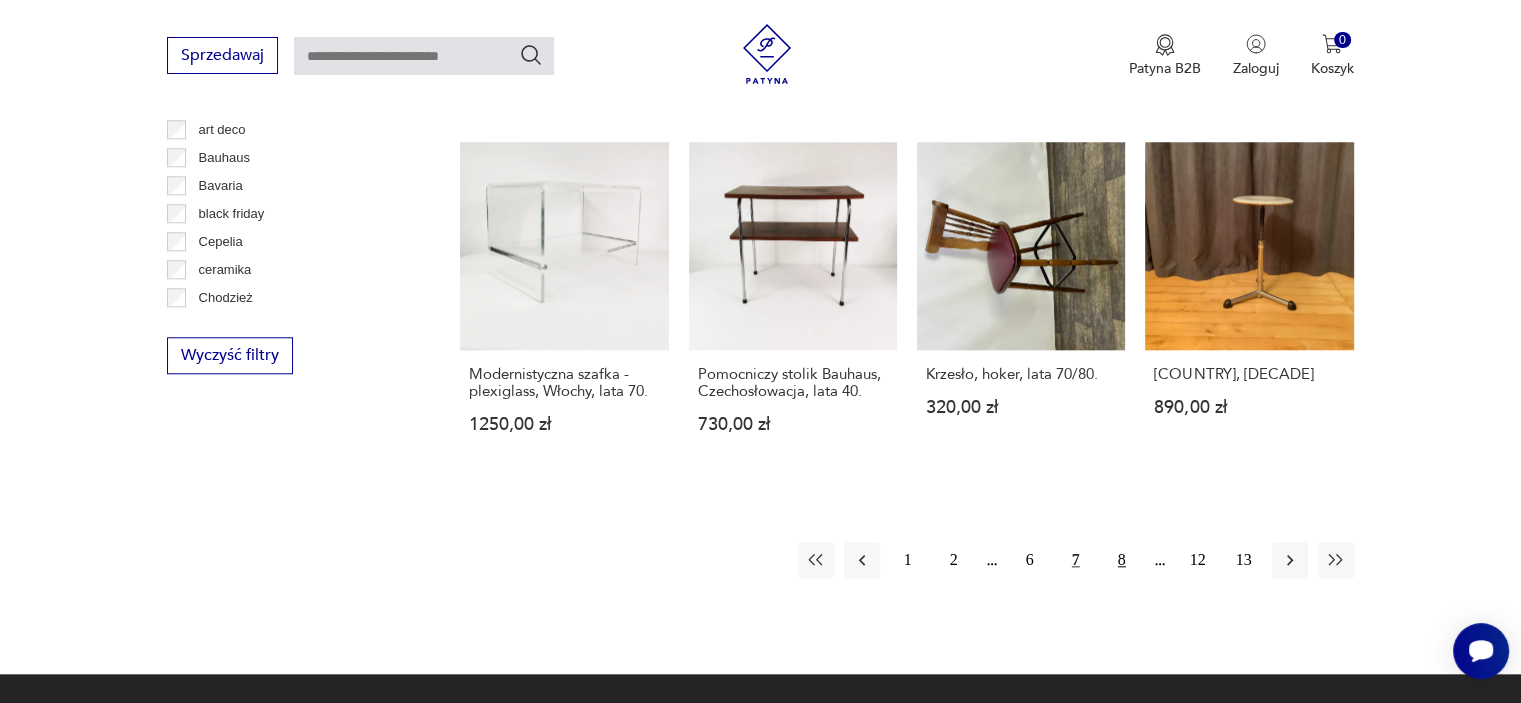 click on "8" at bounding box center (1122, 560) 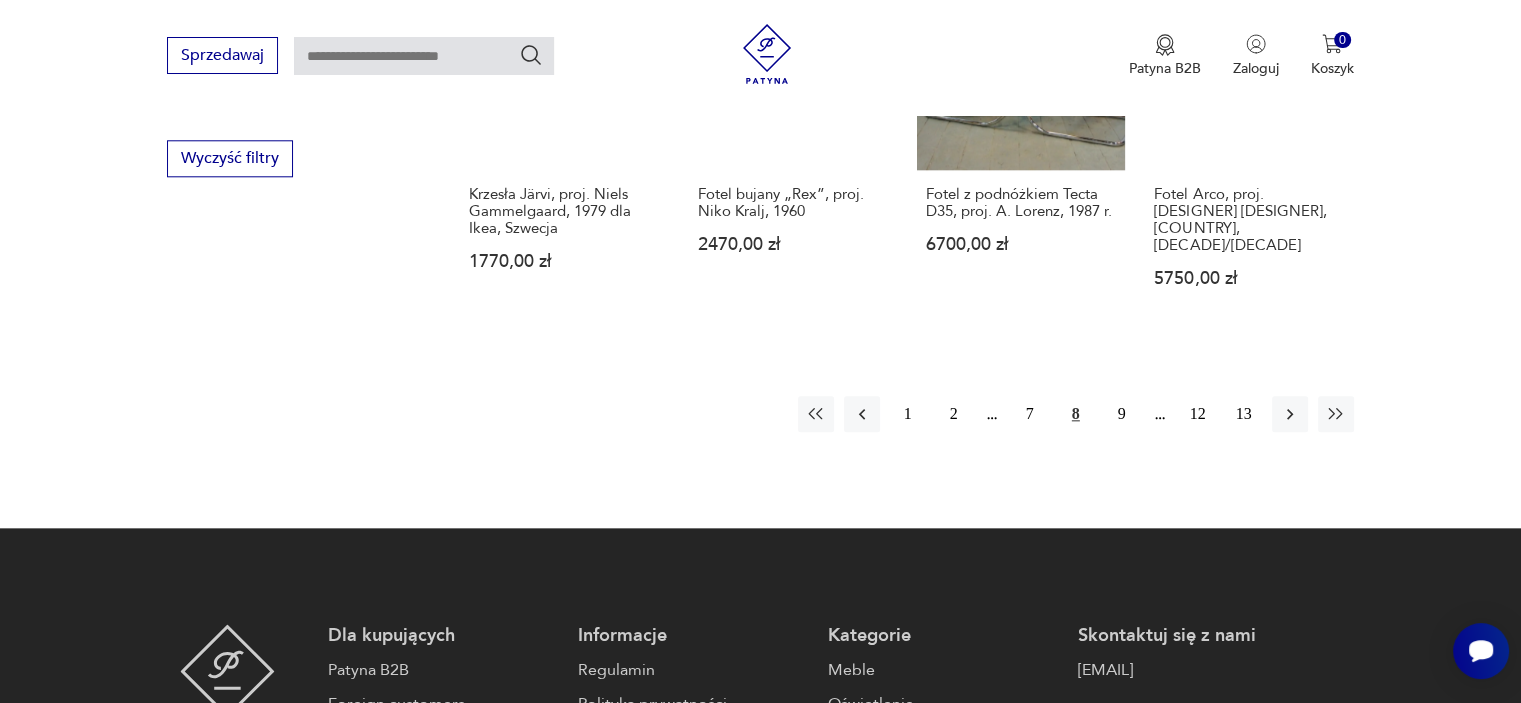 scroll, scrollTop: 2130, scrollLeft: 0, axis: vertical 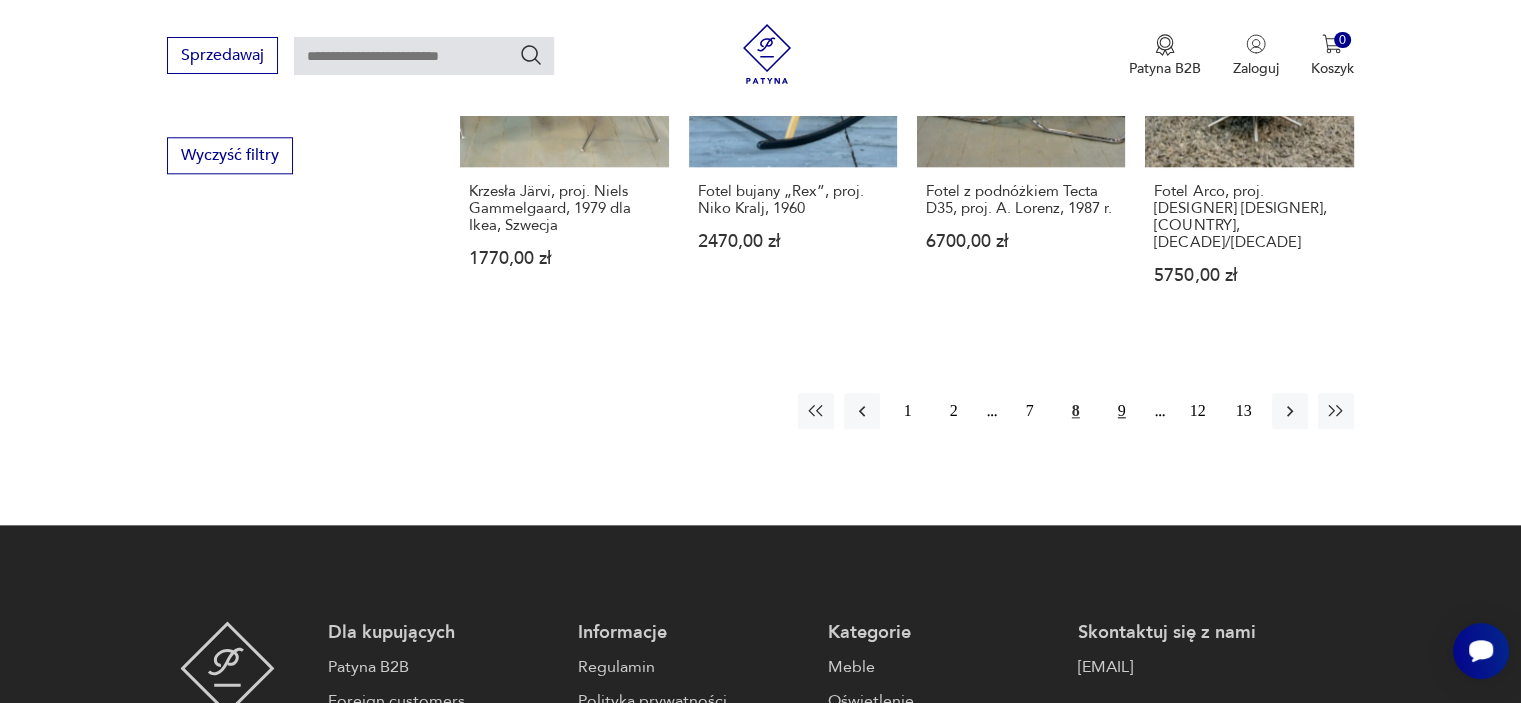 click on "9" at bounding box center [1122, 411] 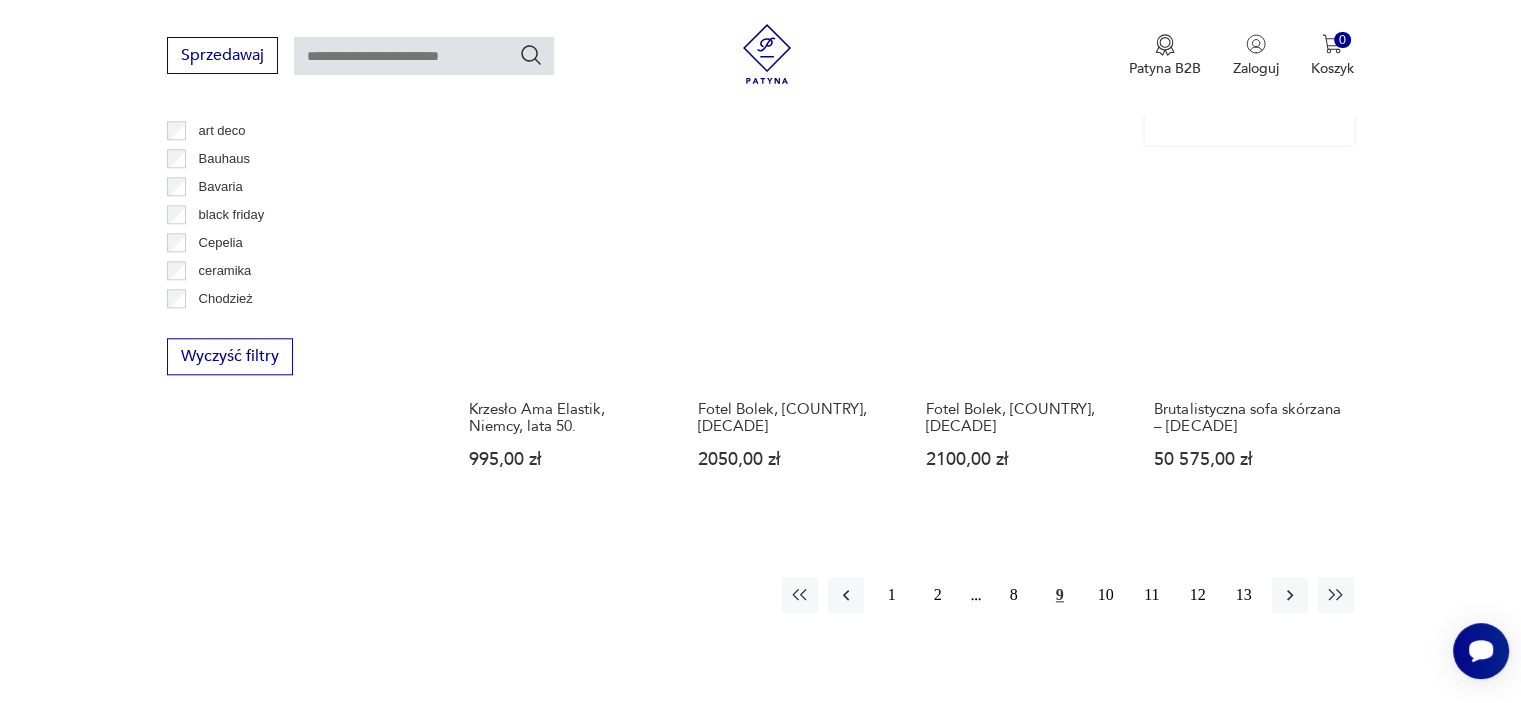 scroll, scrollTop: 1930, scrollLeft: 0, axis: vertical 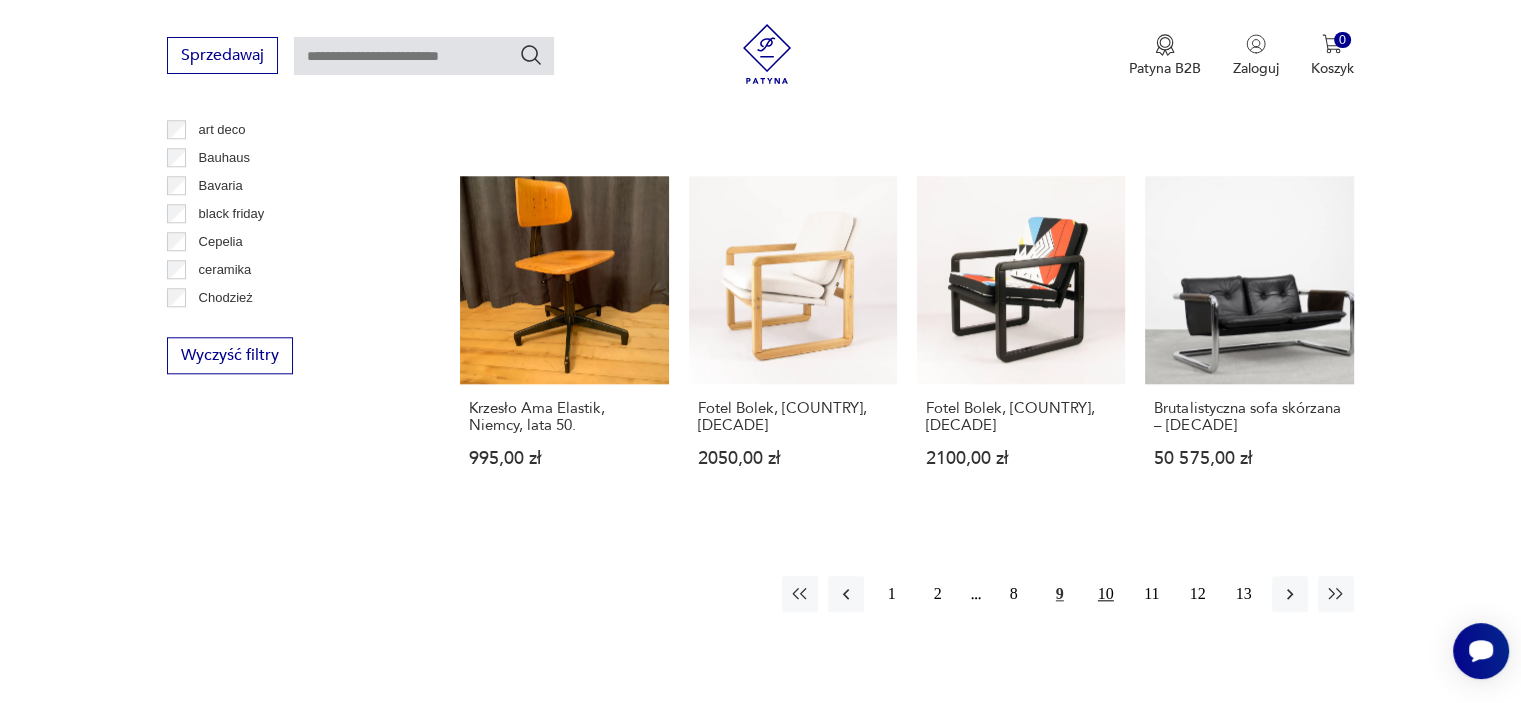 click on "10" at bounding box center [1106, 594] 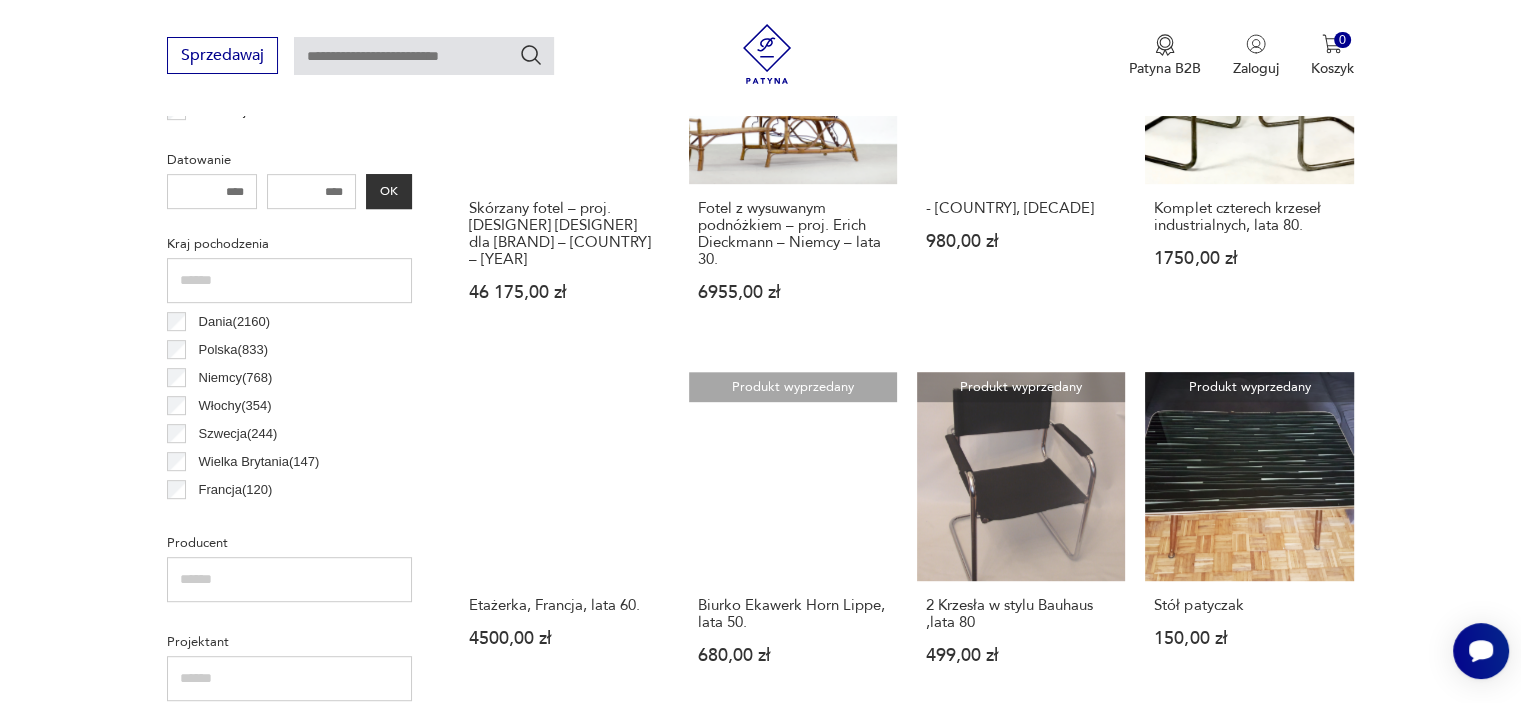 scroll, scrollTop: 930, scrollLeft: 0, axis: vertical 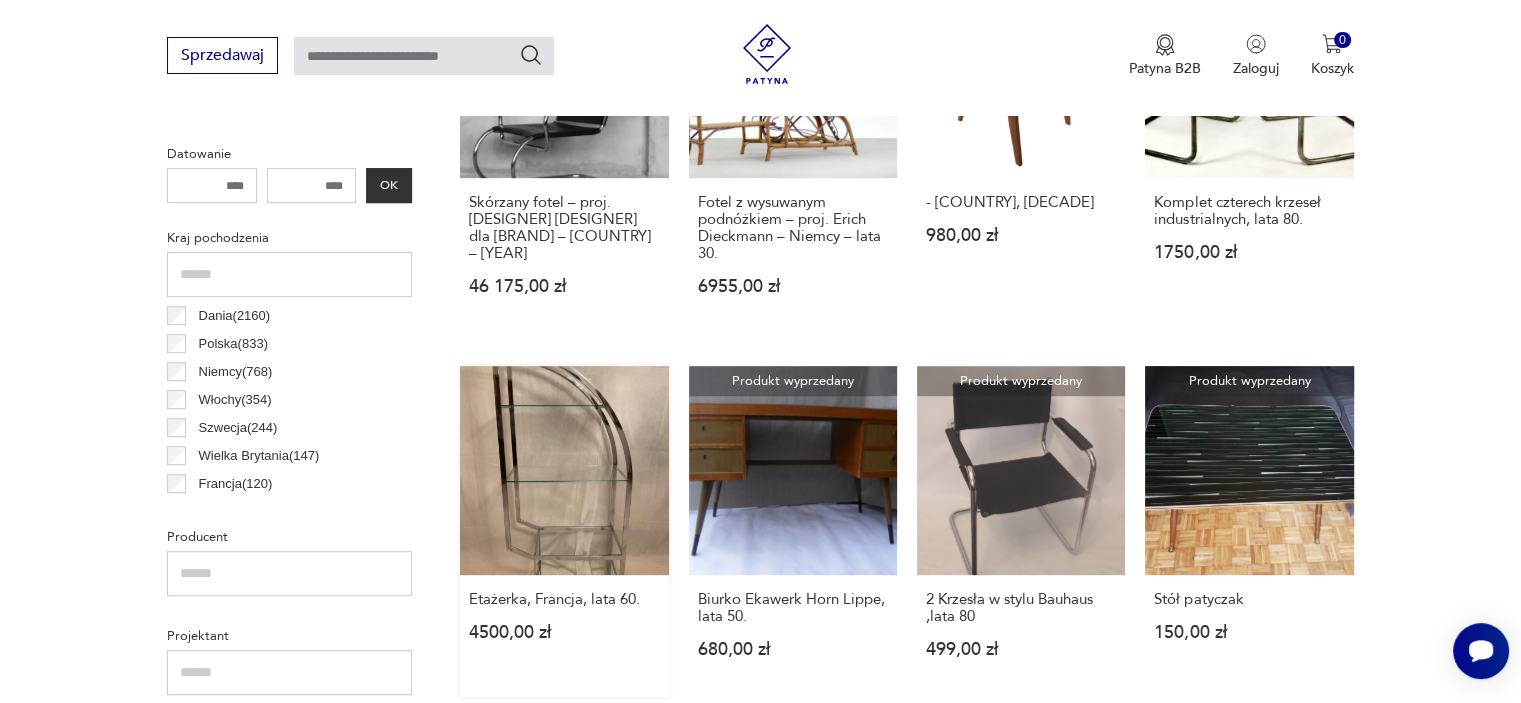 click on "[COUNTRY], [DECADE]" at bounding box center (564, 531) 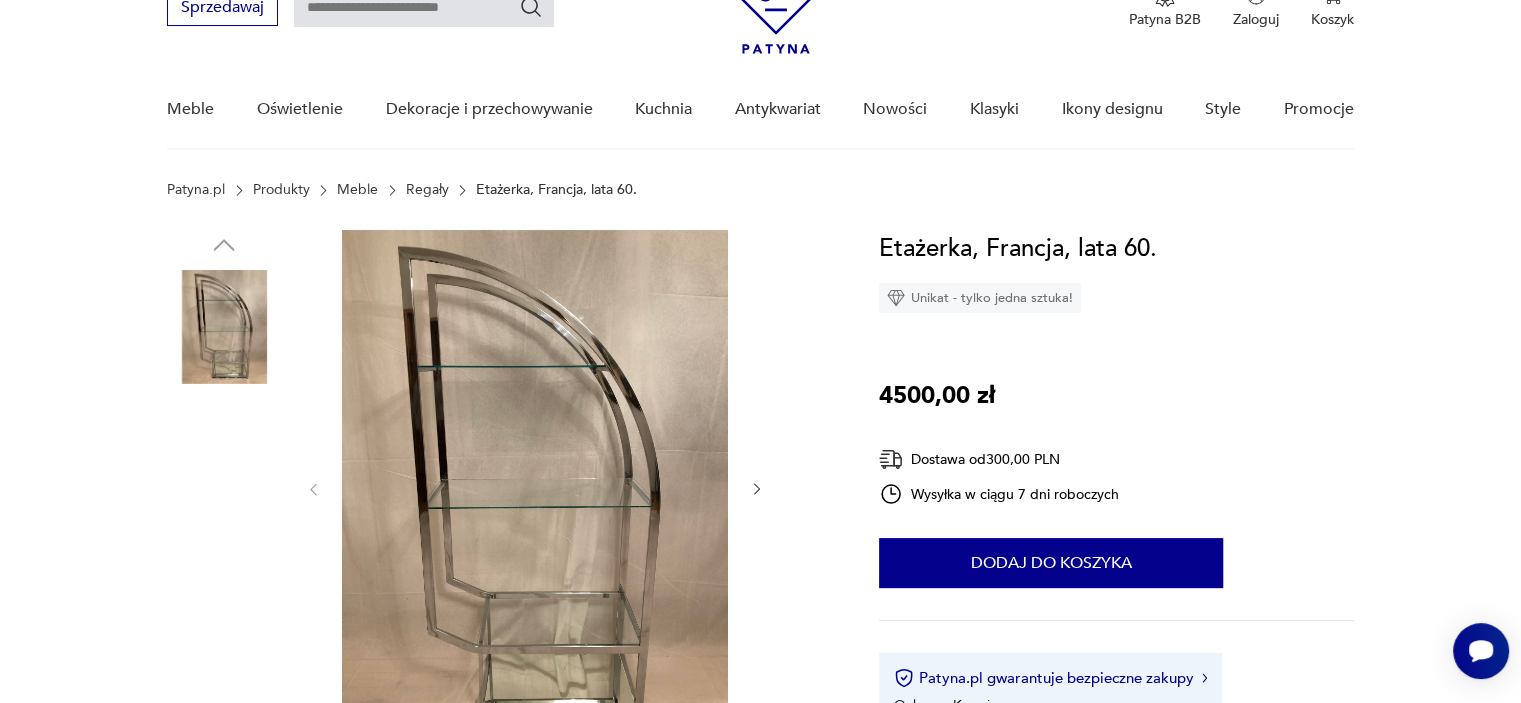 scroll, scrollTop: 100, scrollLeft: 0, axis: vertical 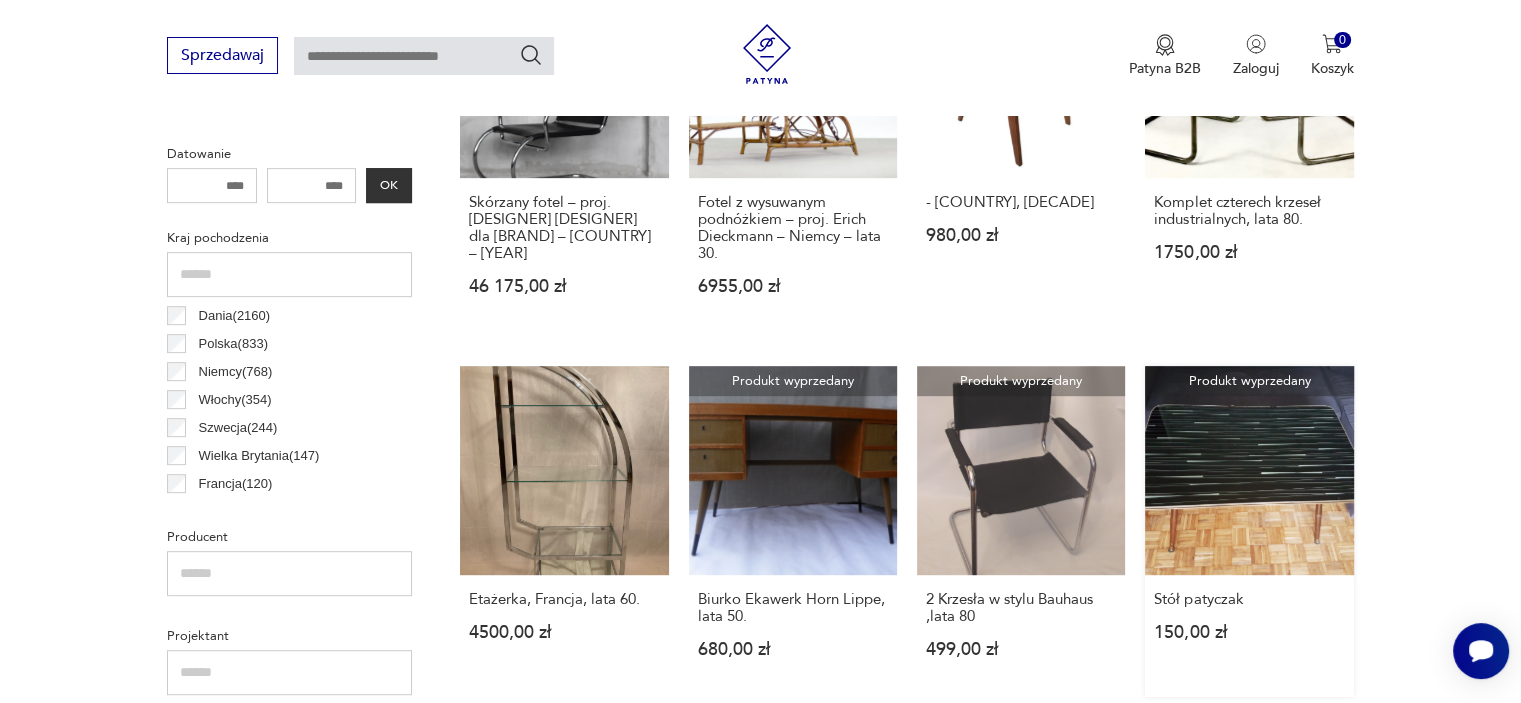 click on "Produkt wyprzedany Stół patyczak" at bounding box center [1249, 531] 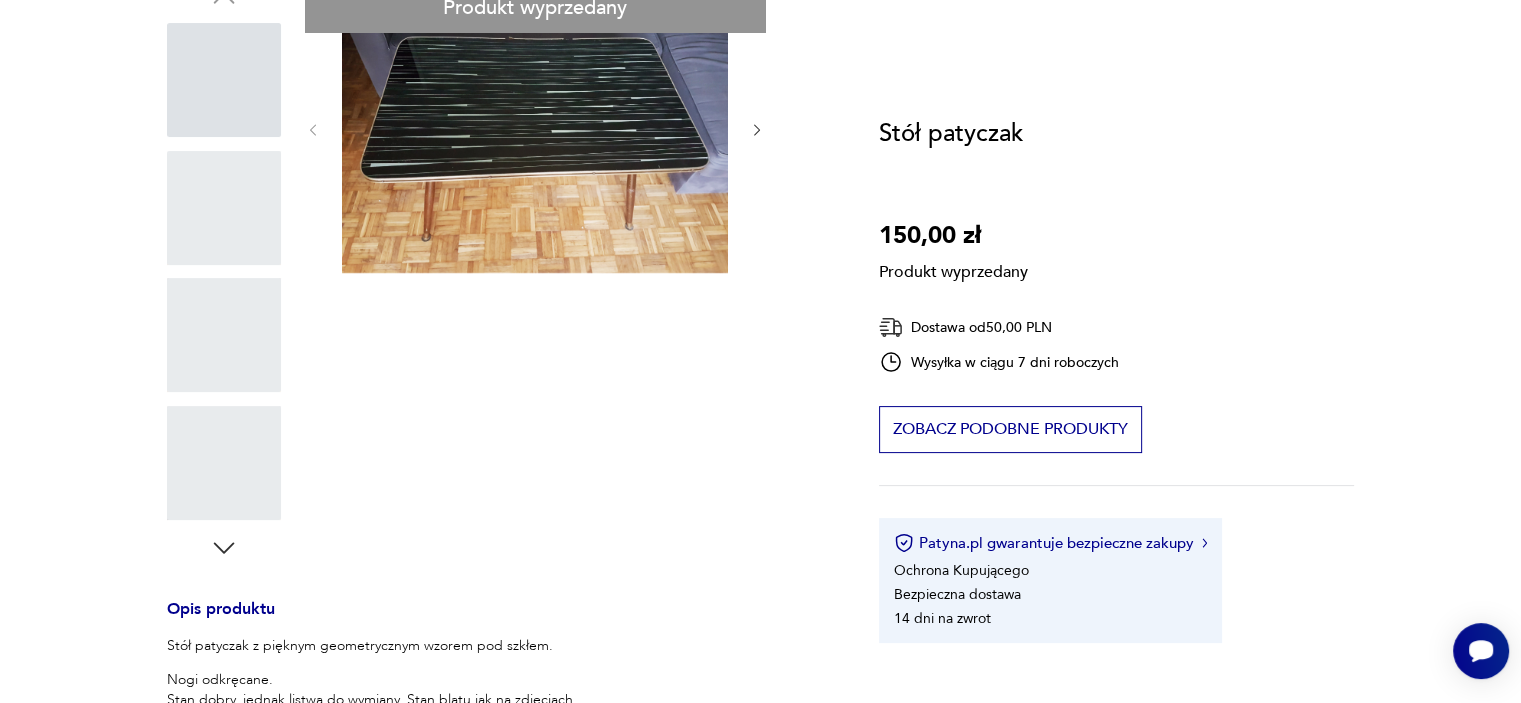 scroll, scrollTop: 0, scrollLeft: 0, axis: both 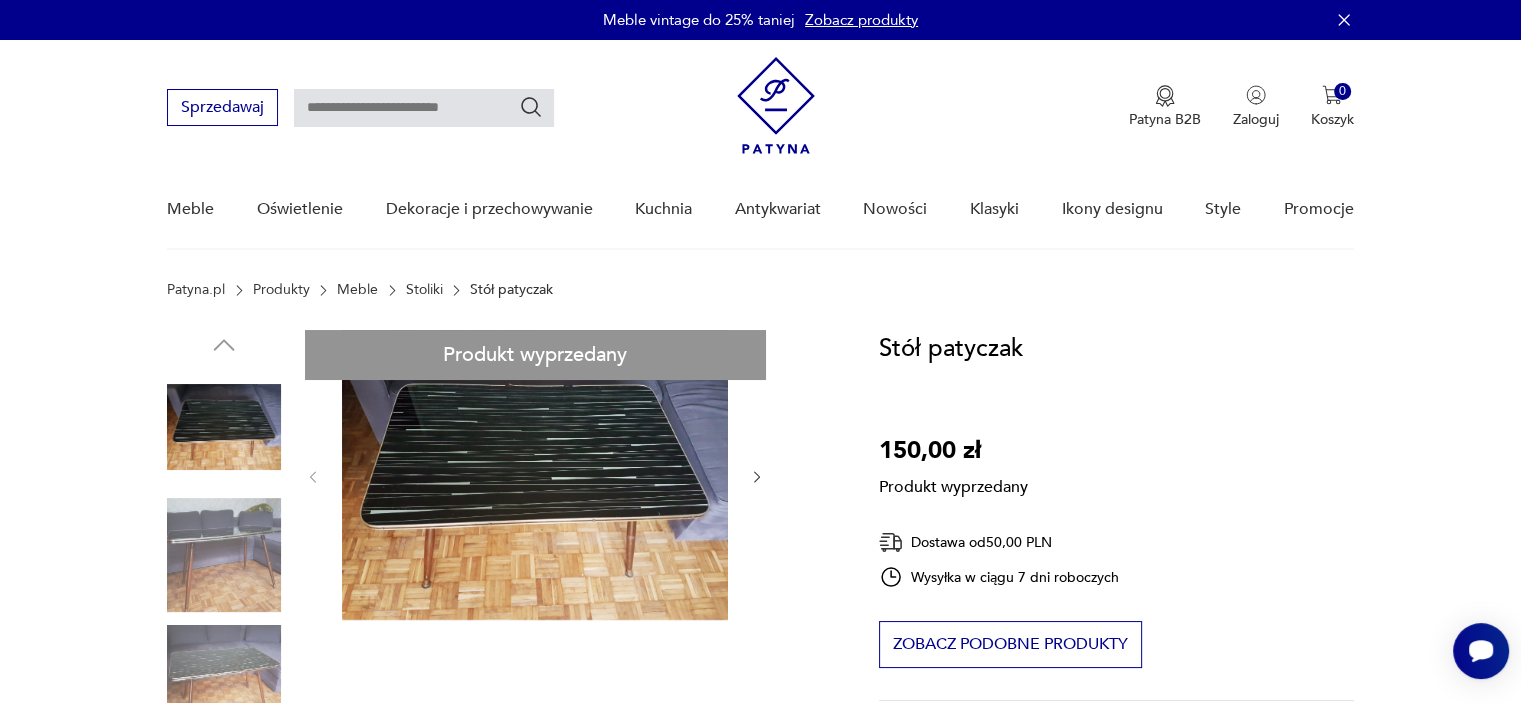 click on "Produkt wyprzedany Opis produktu Stół patyczak z pięknym geometrycznym wzorem pod szkłem.
Nogi odkręcane.
Stan dobry, jednak listwa do wymiany. Stan blatu jak na zdjęciach.
Wymiary:
wysokość: [NUMBER]cm,
blat: [NUMBER]cm na [NUMBER] cm. Rozwiń więcej Szczegóły produktu Stan:   do renowacji Wysokość :   [NUMBER] cm Szerokość :   [NUMBER] cm Głębokość :   [NUMBER] cm Typ :   inny Datowanie :   -  Kształt :   prostokatny Tworzywo :   [MATERIAL], [MATERIAL] Rodzaj nóżek :   inne Miasto Sprzedawcy :   [CITY] Tagi:   [DESIGN_STYLE] ,  [STYLE] ,  [STYLE] ,  [STYLE] ,  [MATERIAL] ,  [DECADE] ,  [DECADE] ,  SALE ,  patyczak Rozwiń więcej O sprzedawcy Klamoty Zweryfikowany sprzedawca Od [NUMBER] lat z Patyną Dostawa i zwroty Dostępne formy dostawy: Przesylka priorytetowa   [PRICE] PLN Kurier   [PRICE] PLN Odbior osobisty   [PRICE] PLN Zwroty: Jeśli z jakiegokolwiek powodu chcesz zwrócić zamówiony przedmiot, masz na to   [NUMBER] dni od momentu otrzymania przesyłki." at bounding box center (499, 973) 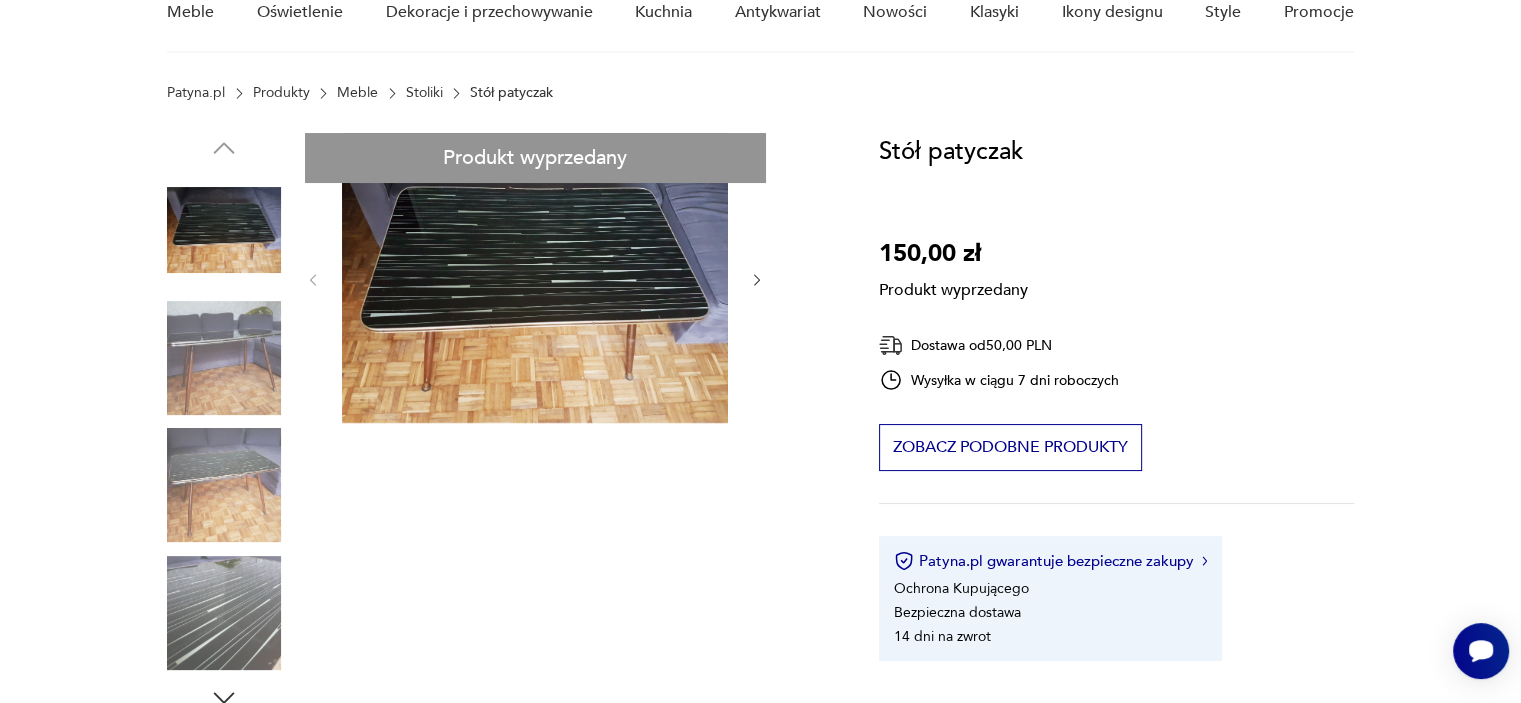 scroll, scrollTop: 400, scrollLeft: 0, axis: vertical 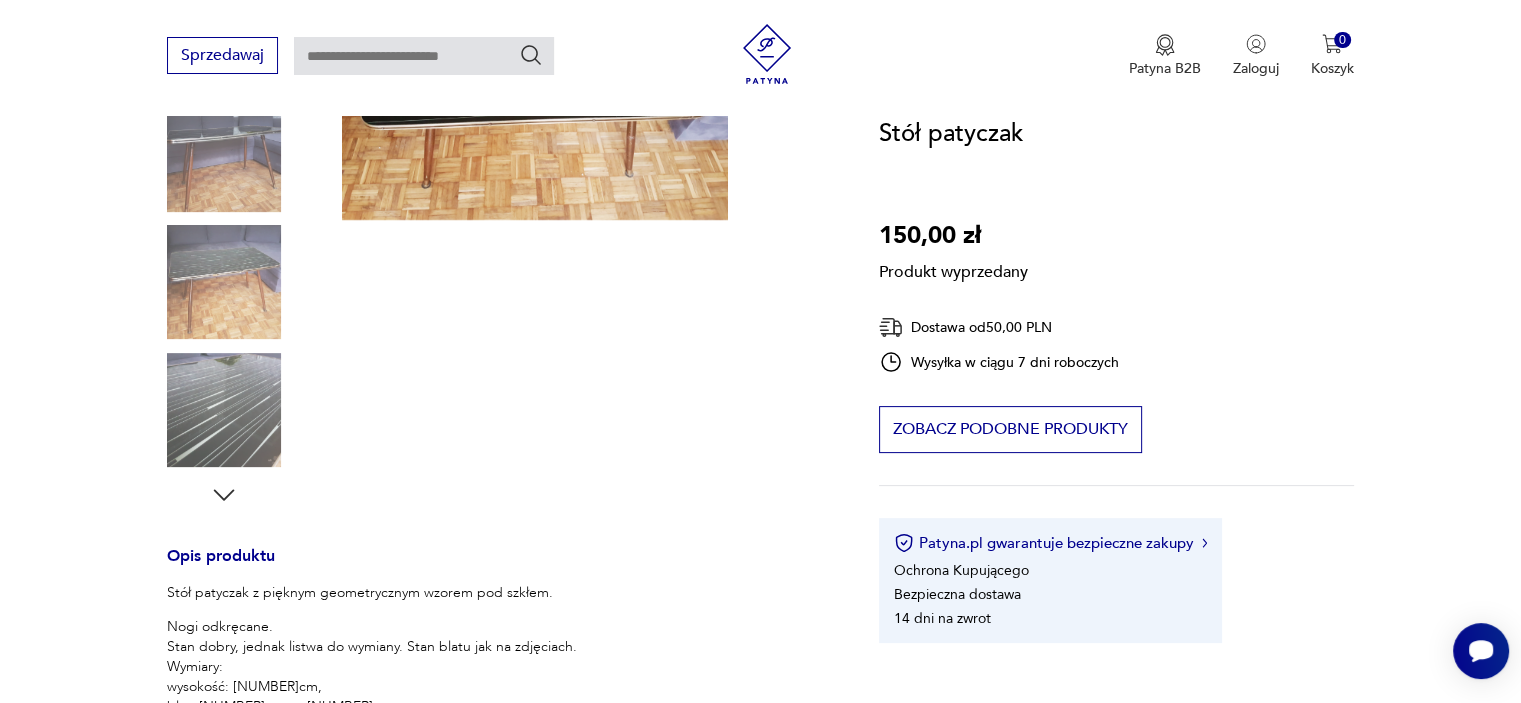 click on "Produkt wyprzedany Opis produktu Stół patyczak z pięknym geometrycznym wzorem pod szkłem.
Nogi odkręcane.
Stan dobry, jednak listwa do wymiany. Stan blatu jak na zdjęciach.
Wymiary:
wysokość: [NUMBER]cm,
blat: [NUMBER]cm na [NUMBER] cm. Rozwiń więcej Szczegóły produktu Stan:   do renowacji Wysokość :   [NUMBER] cm Szerokość :   [NUMBER] cm Głębokość :   [NUMBER] cm Typ :   inny Datowanie :   -  Kształt :   prostokatny Tworzywo :   [MATERIAL], [MATERIAL] Rodzaj nóżek :   inne Miasto Sprzedawcy :   [CITY] Tagi:   [DESIGN_STYLE] ,  [STYLE] ,  [STYLE] ,  [STYLE] ,  [MATERIAL] ,  [DECADE] ,  [DECADE] ,  SALE ,  patyczak Rozwiń więcej O sprzedawcy Klamoty Zweryfikowany sprzedawca Od [NUMBER] lat z Patyną Dostawa i zwroty Dostępne formy dostawy: Przesylka priorytetowa   [PRICE] PLN Kurier   [PRICE] PLN Odbior osobisty   [PRICE] PLN Zwroty: Jeśli z jakiegokolwiek powodu chcesz zwrócić zamówiony przedmiot, masz na to   [NUMBER] dni od momentu otrzymania przesyłki." at bounding box center (499, 573) 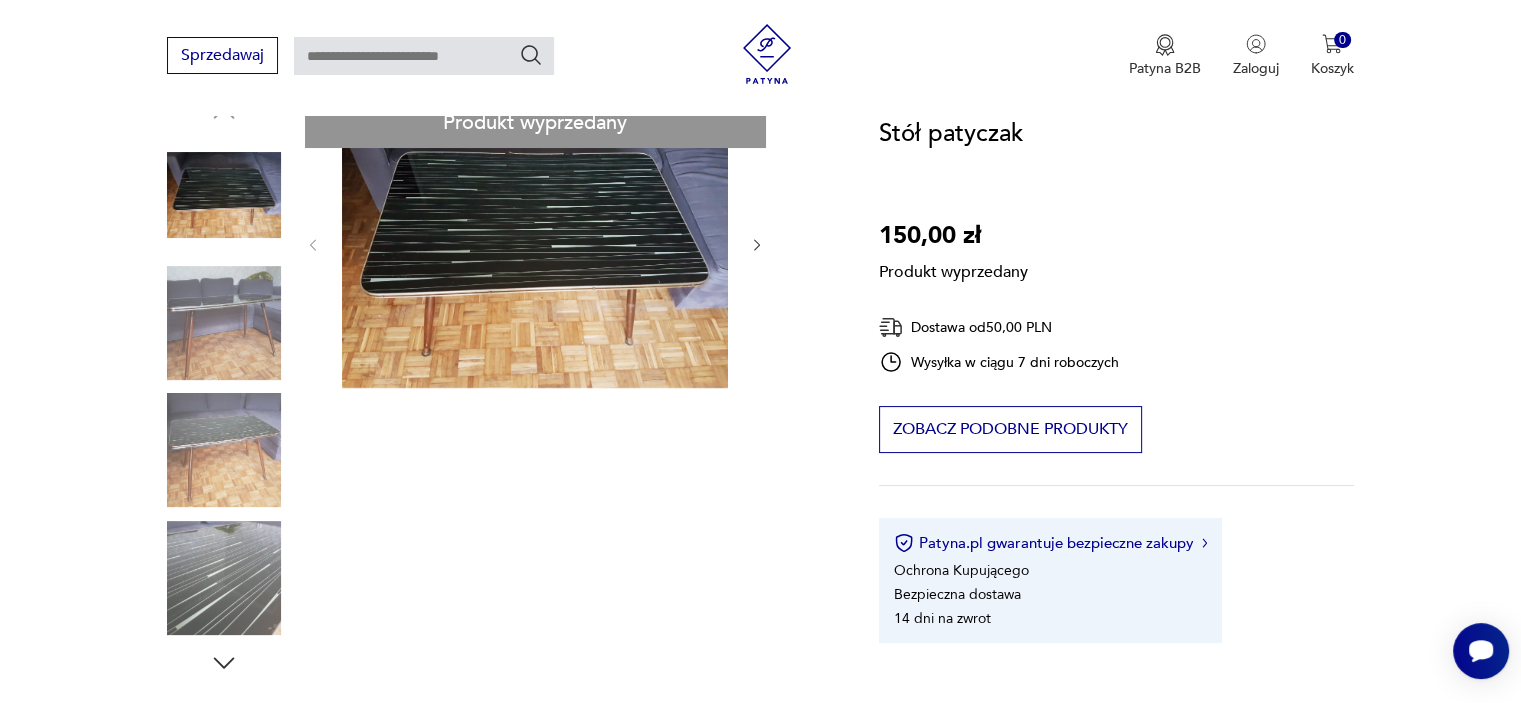 scroll, scrollTop: 200, scrollLeft: 0, axis: vertical 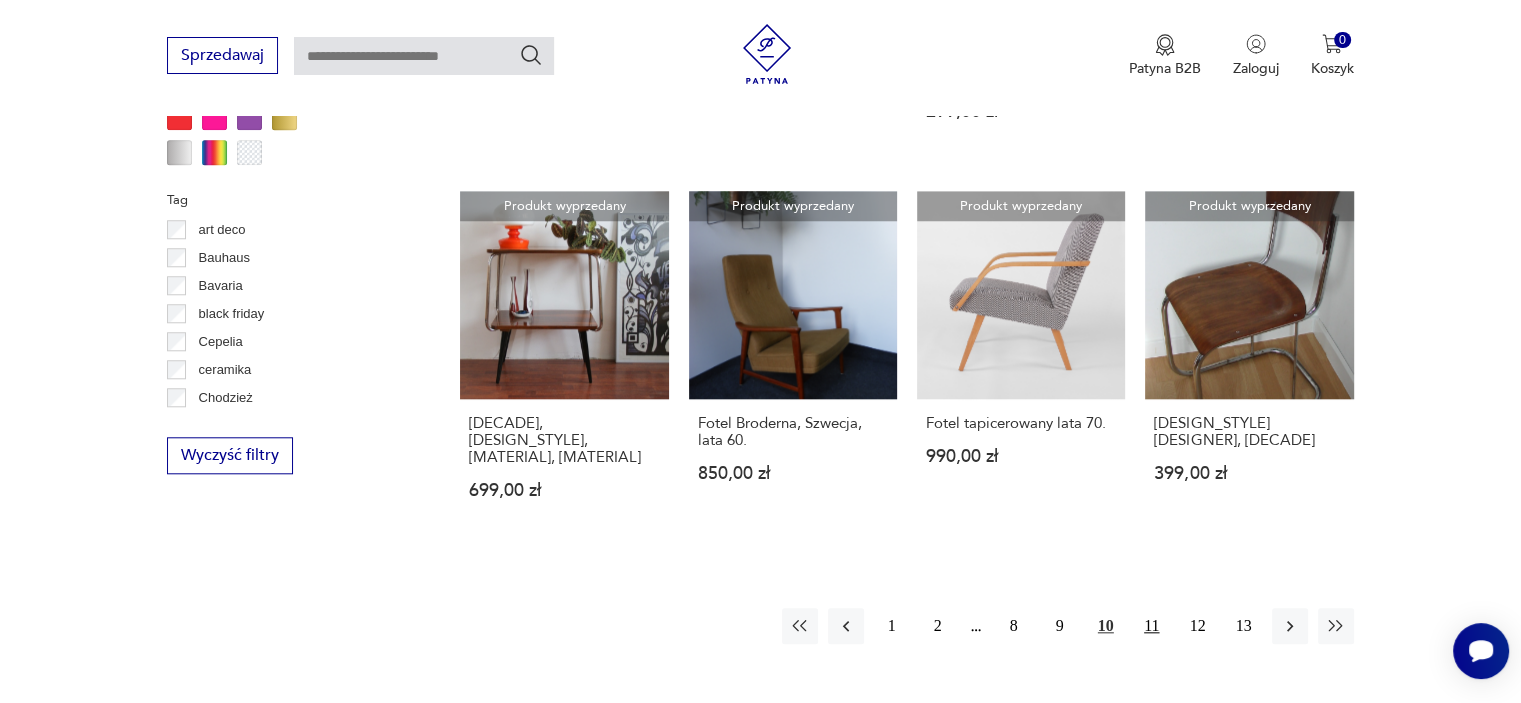 click on "11" at bounding box center [1152, 626] 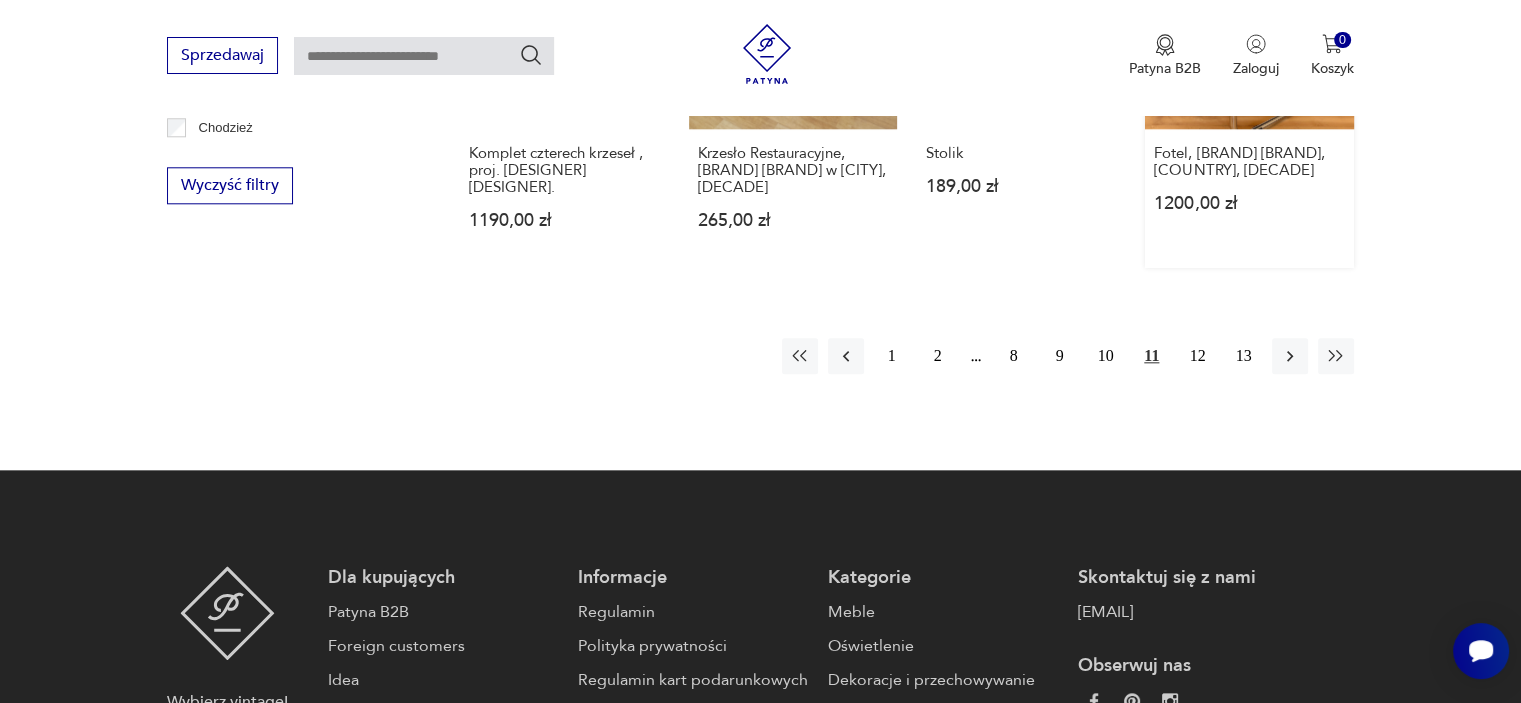 scroll, scrollTop: 2130, scrollLeft: 0, axis: vertical 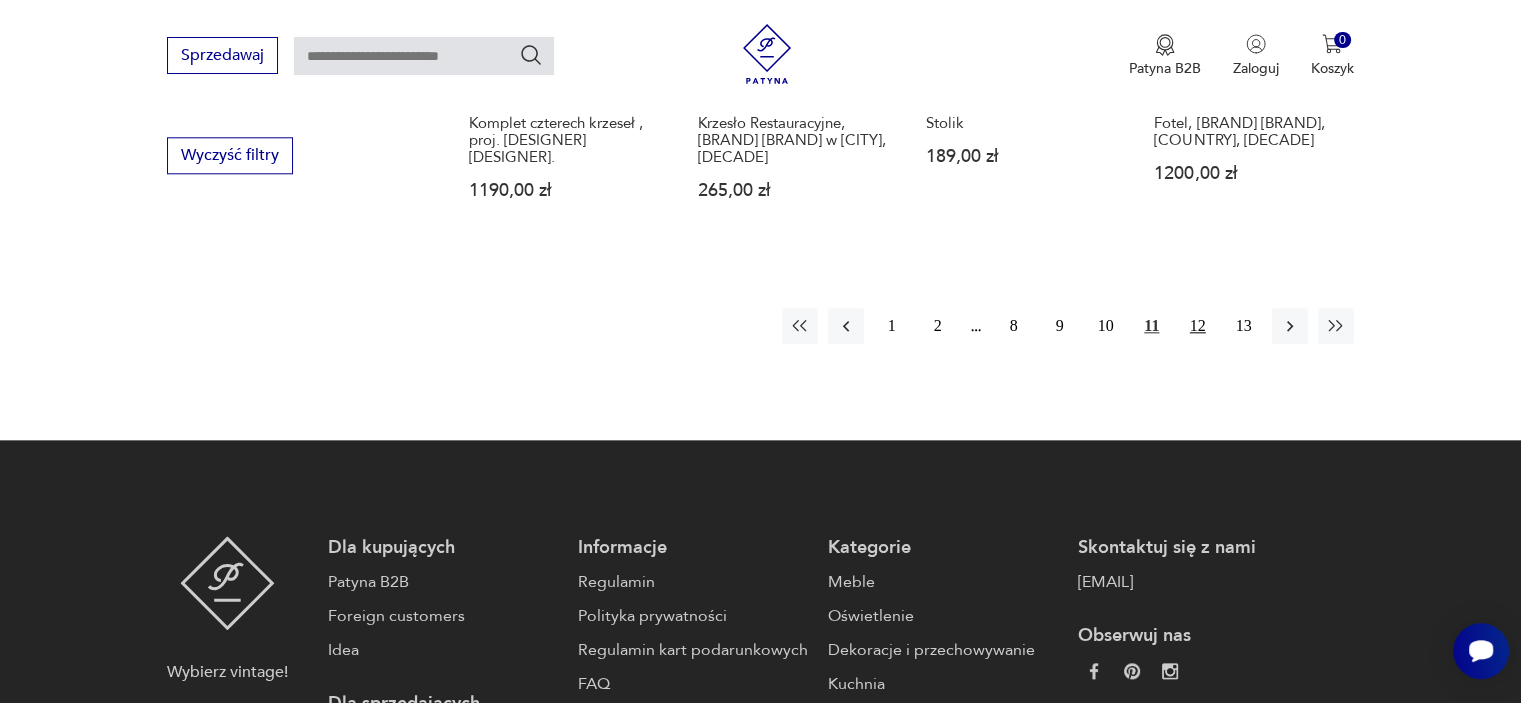 click on "12" at bounding box center [1198, 326] 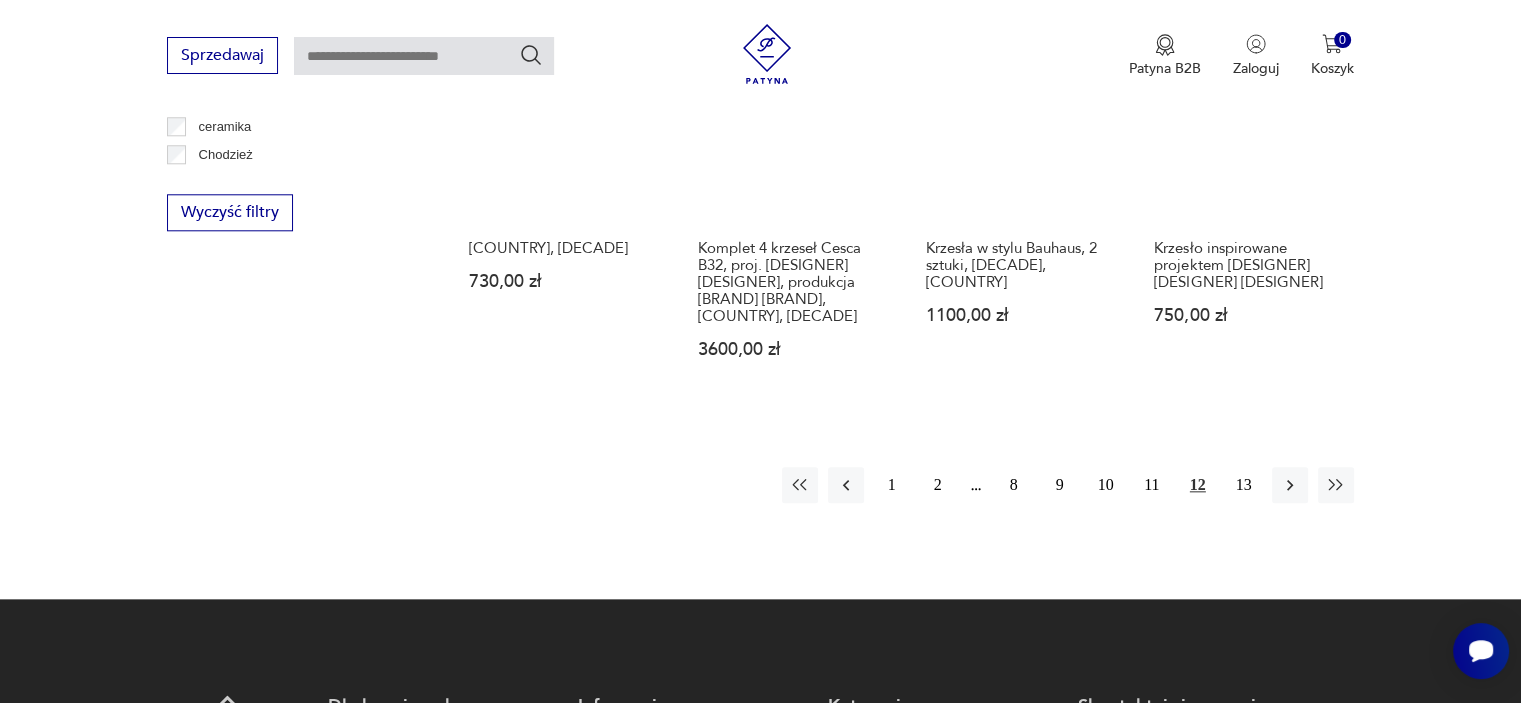 scroll, scrollTop: 2130, scrollLeft: 0, axis: vertical 